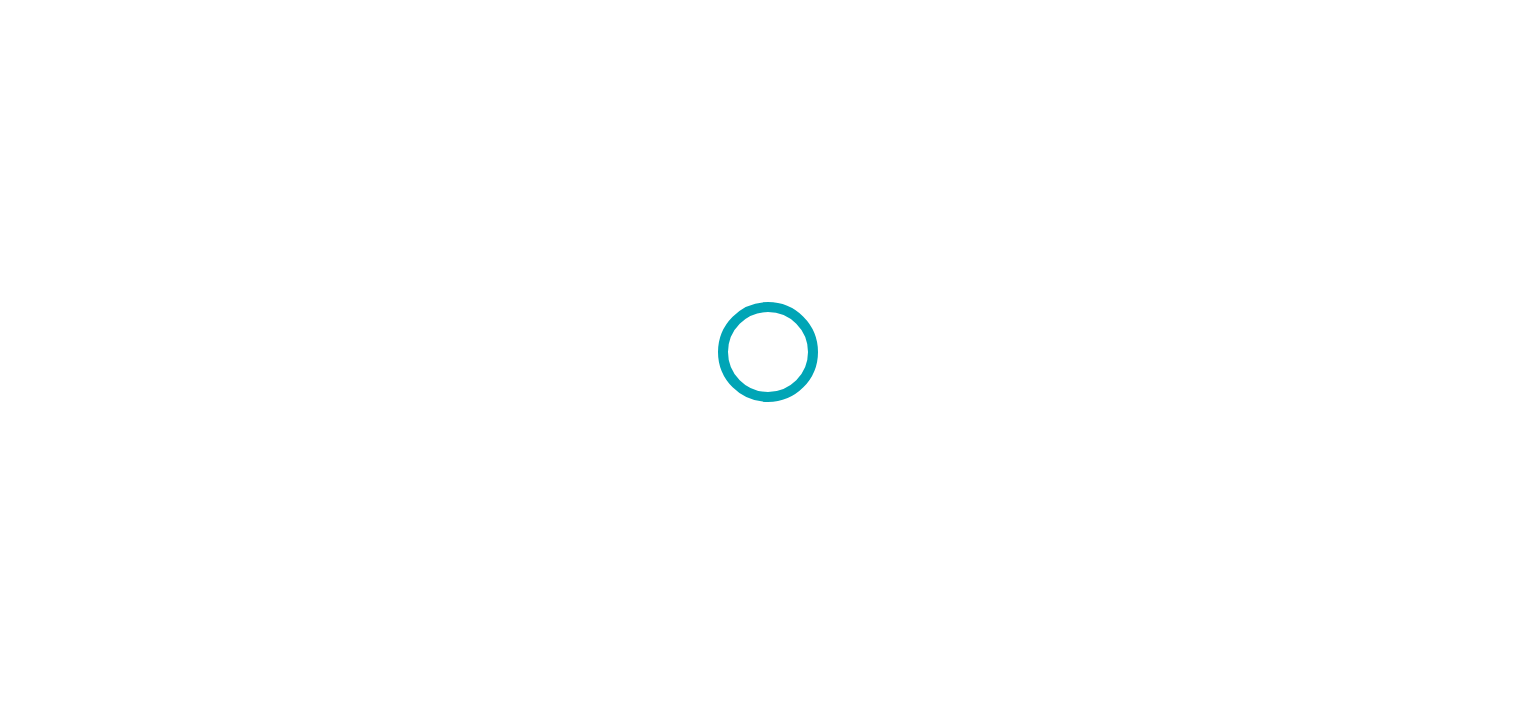 scroll, scrollTop: 0, scrollLeft: 0, axis: both 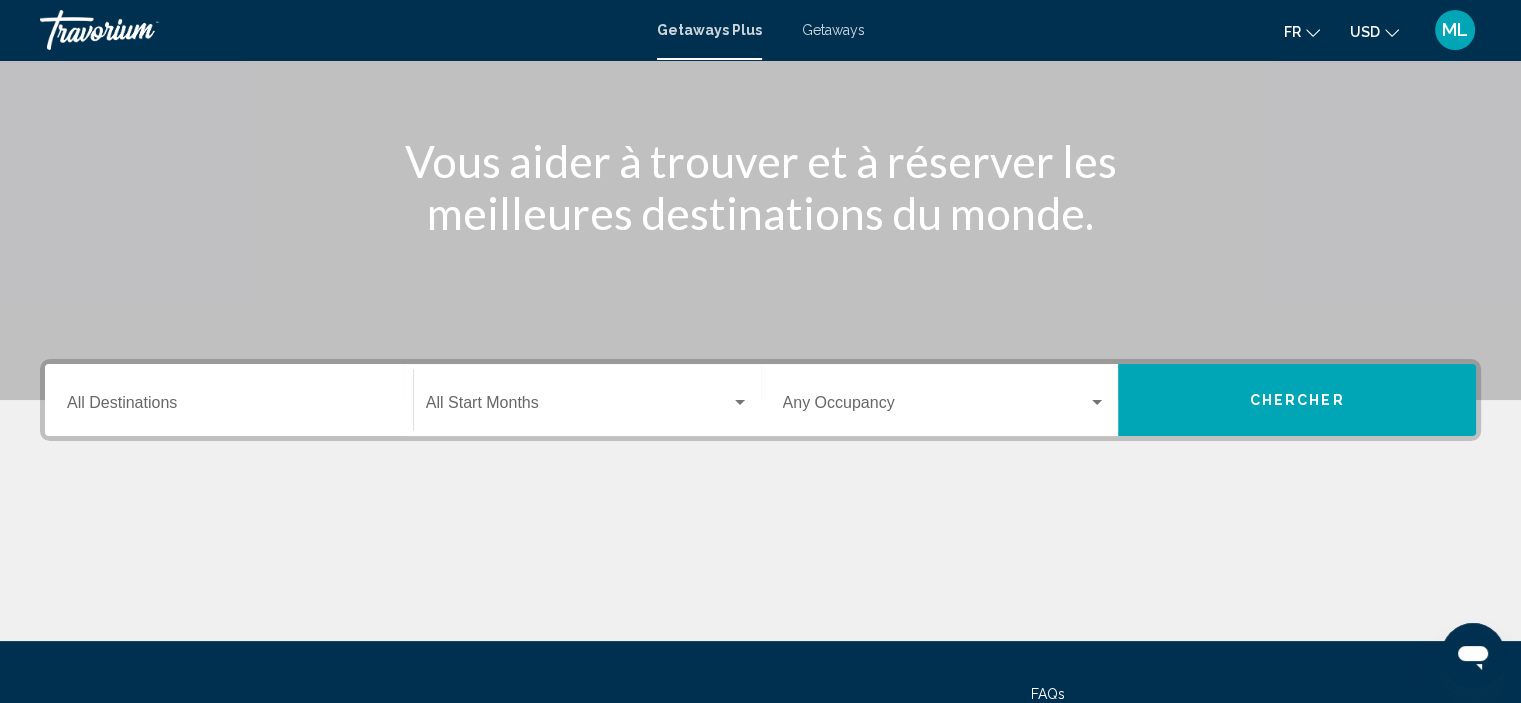 click on "Destination All Destinations" at bounding box center (229, 400) 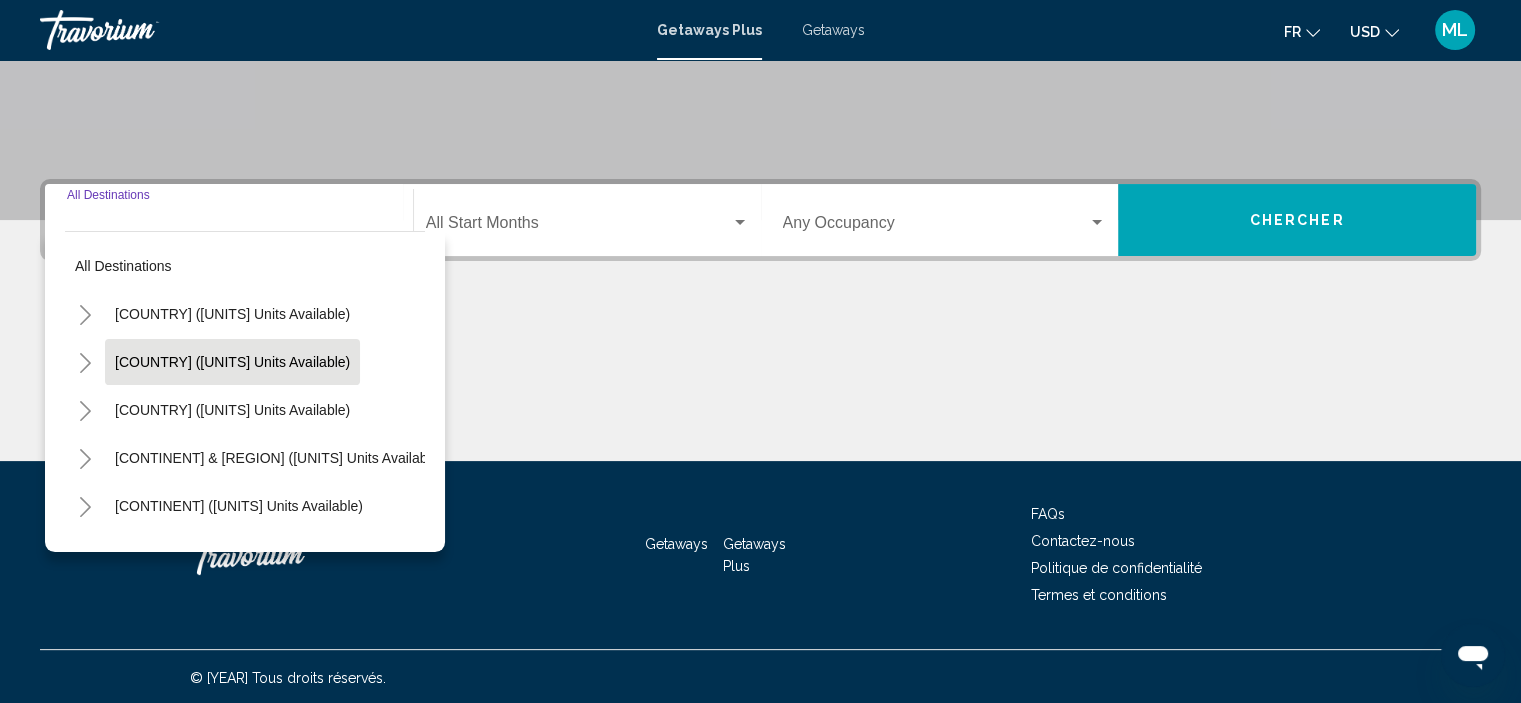 scroll, scrollTop: 382, scrollLeft: 0, axis: vertical 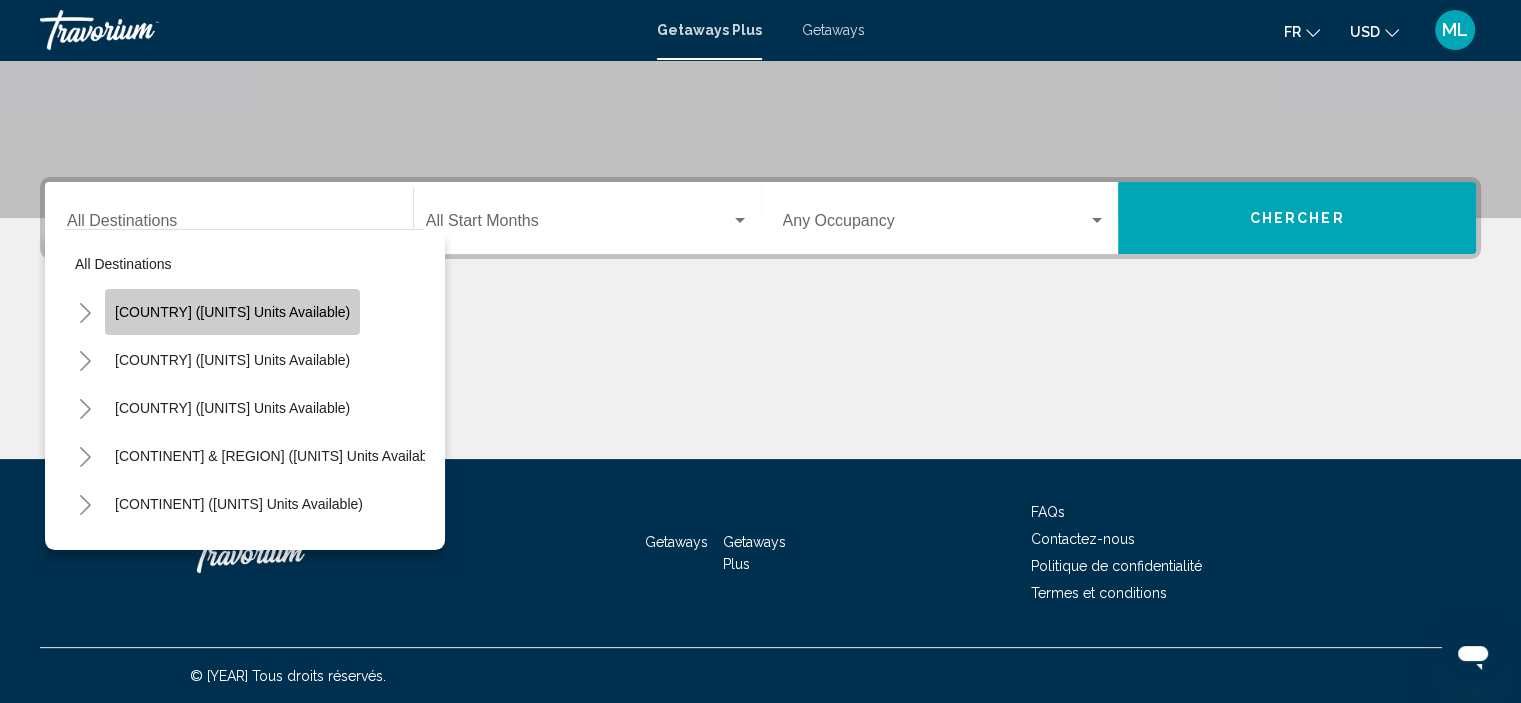 click on "[COUNTRY] ([UNITS] units available)" at bounding box center (232, 312) 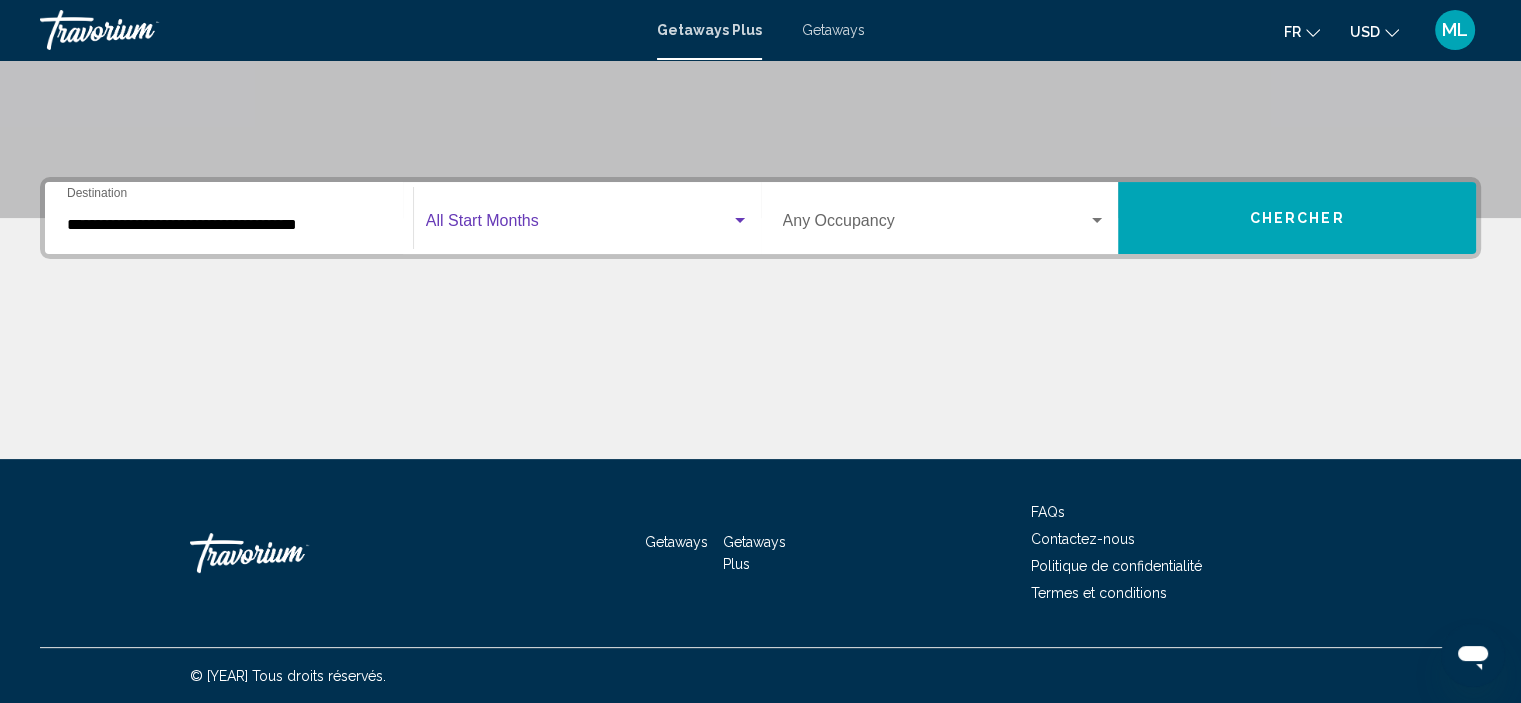 click at bounding box center (740, 221) 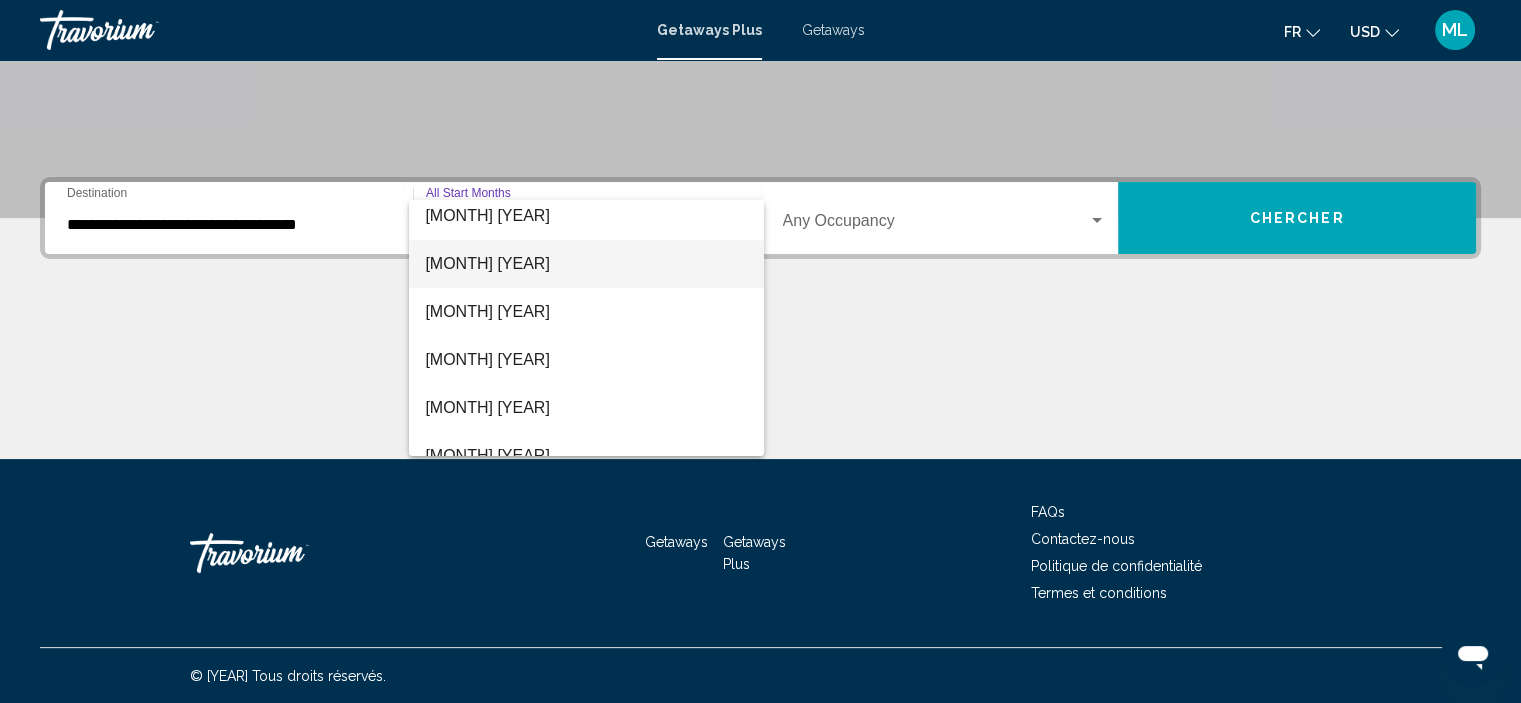 scroll, scrollTop: 300, scrollLeft: 0, axis: vertical 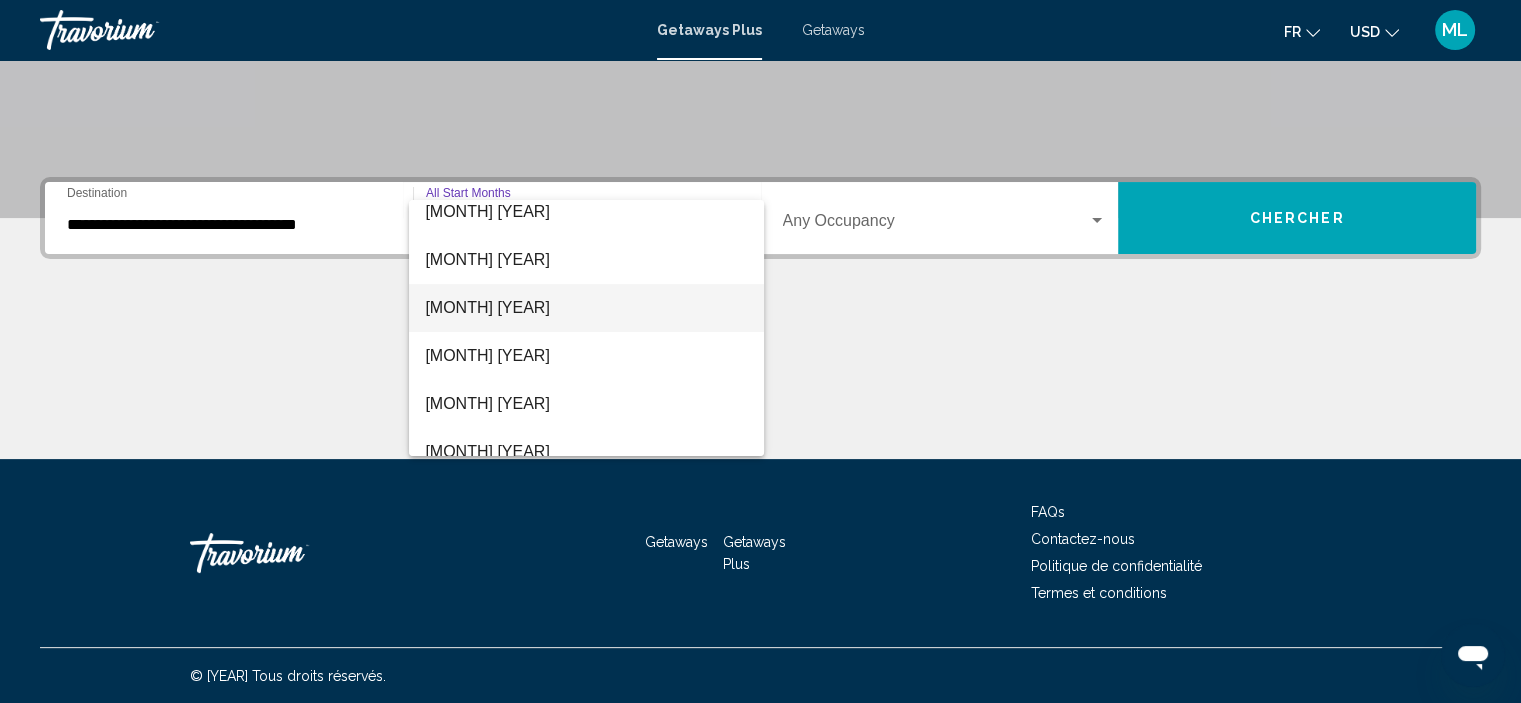 click on "[MONTH] [YEAR]" at bounding box center [586, 308] 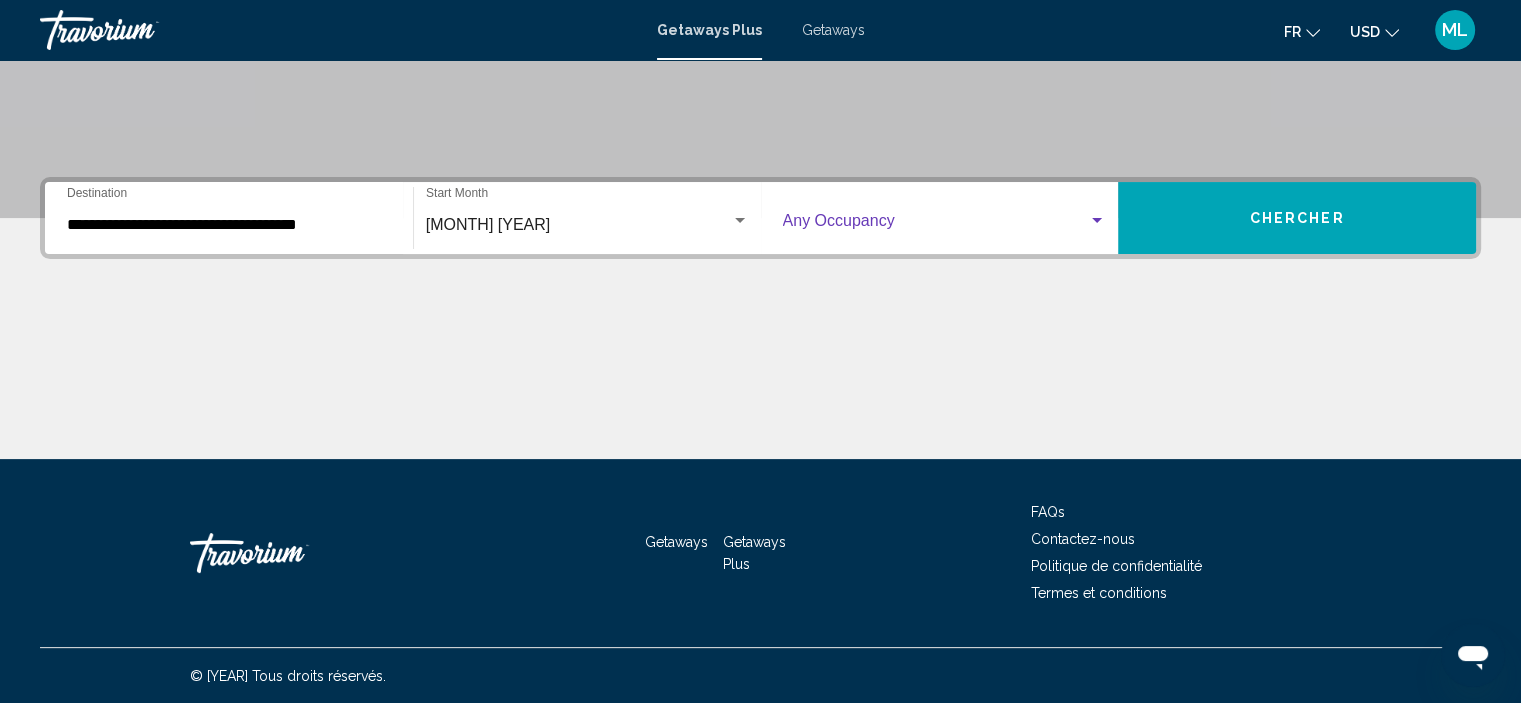 click at bounding box center [1097, 221] 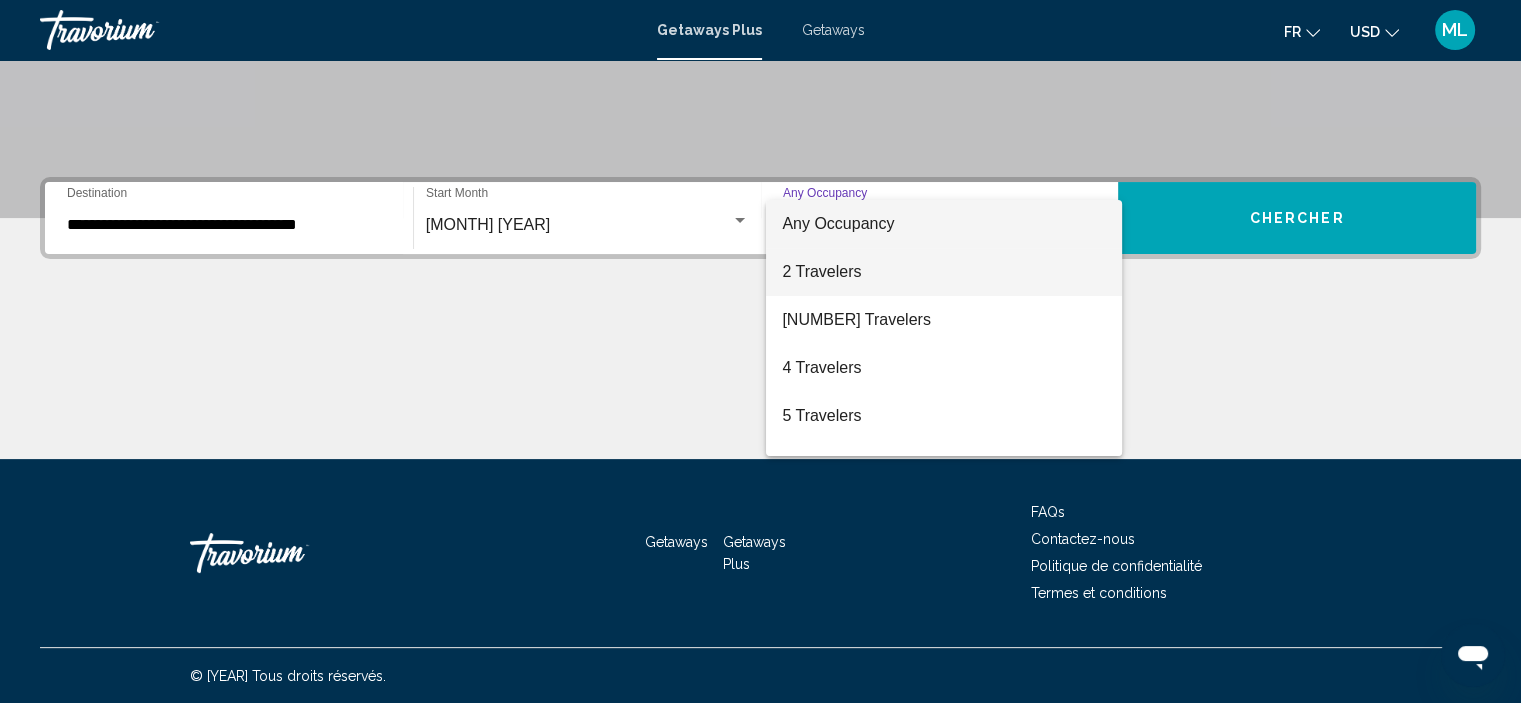 click on "2 Travelers" at bounding box center [944, 272] 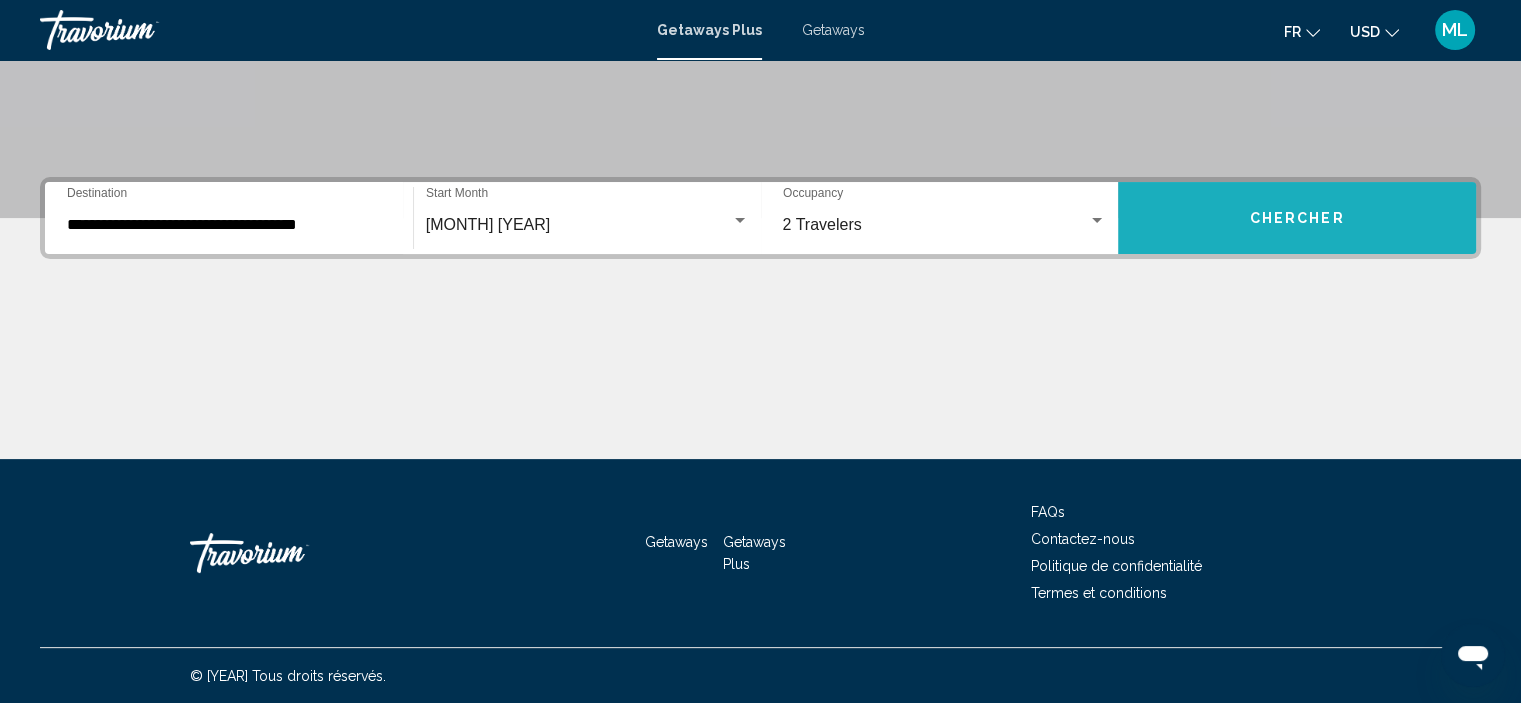 click on "Chercher" at bounding box center [1297, 218] 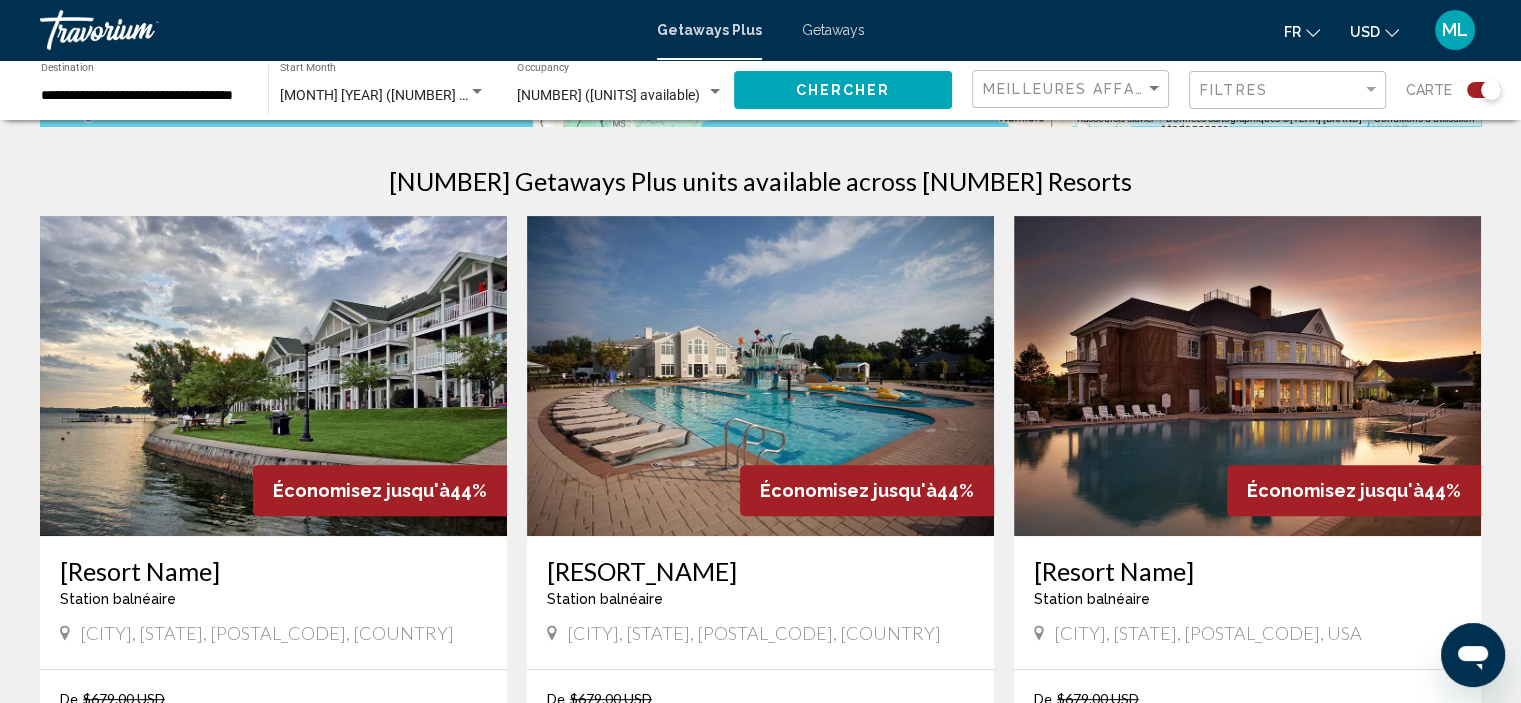 scroll, scrollTop: 600, scrollLeft: 0, axis: vertical 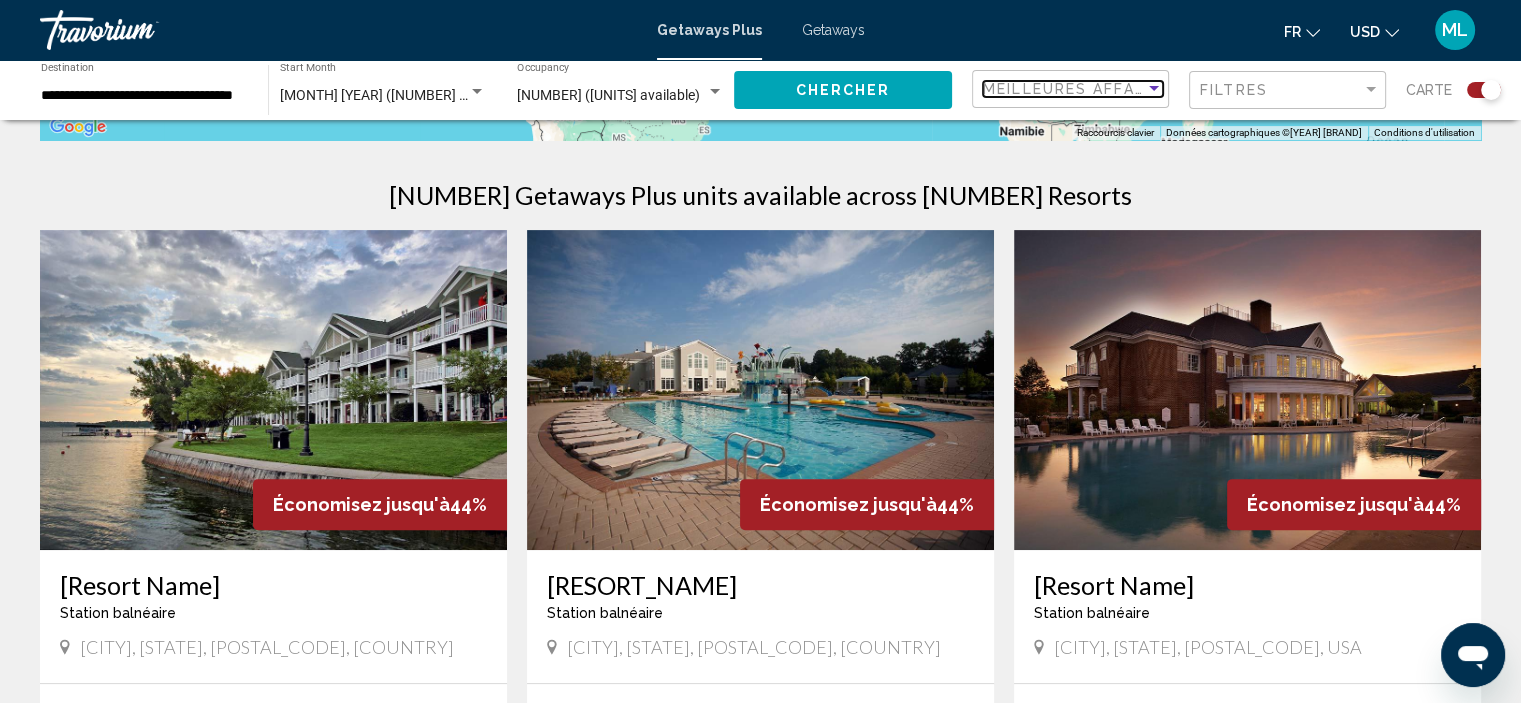 click at bounding box center (1154, 88) 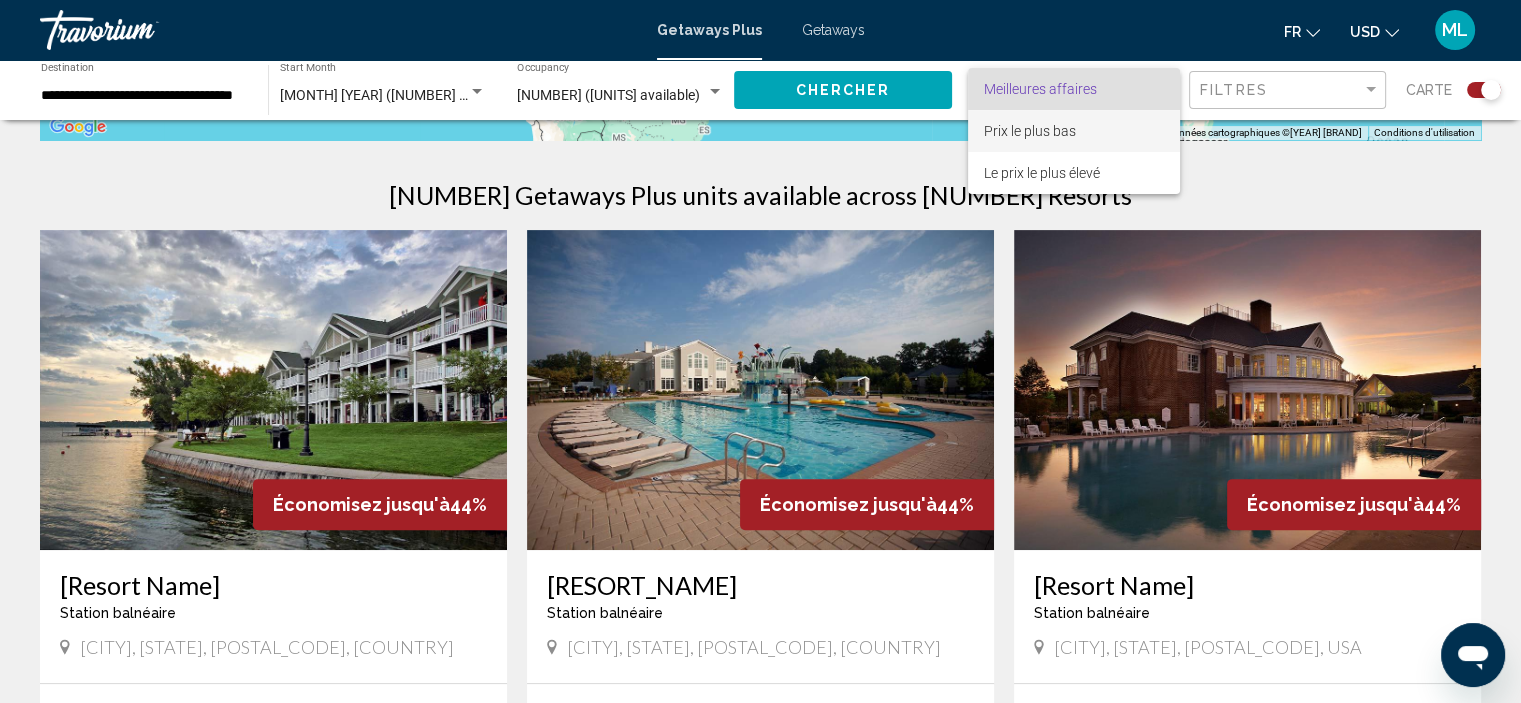 click on "Prix ​​le plus bas" at bounding box center [1074, 131] 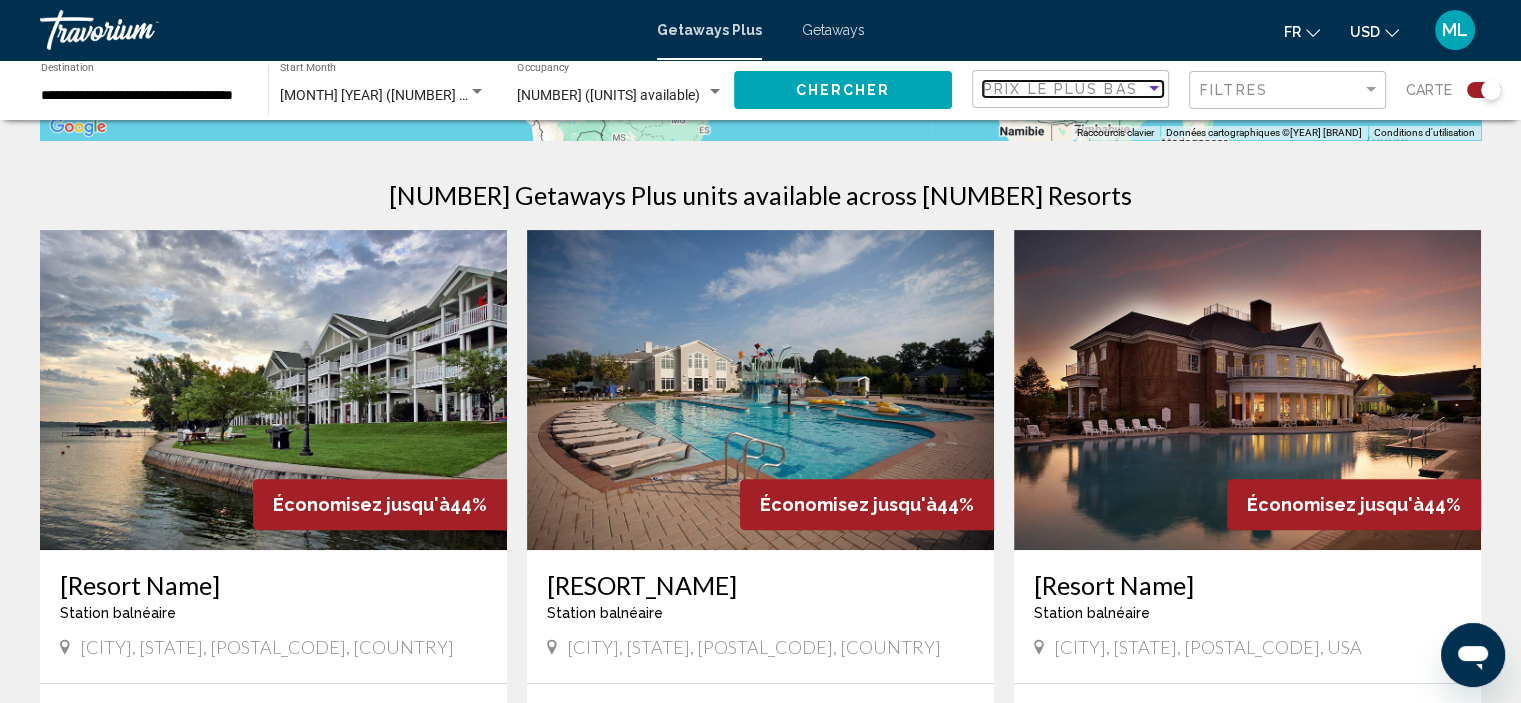 click at bounding box center (1154, 88) 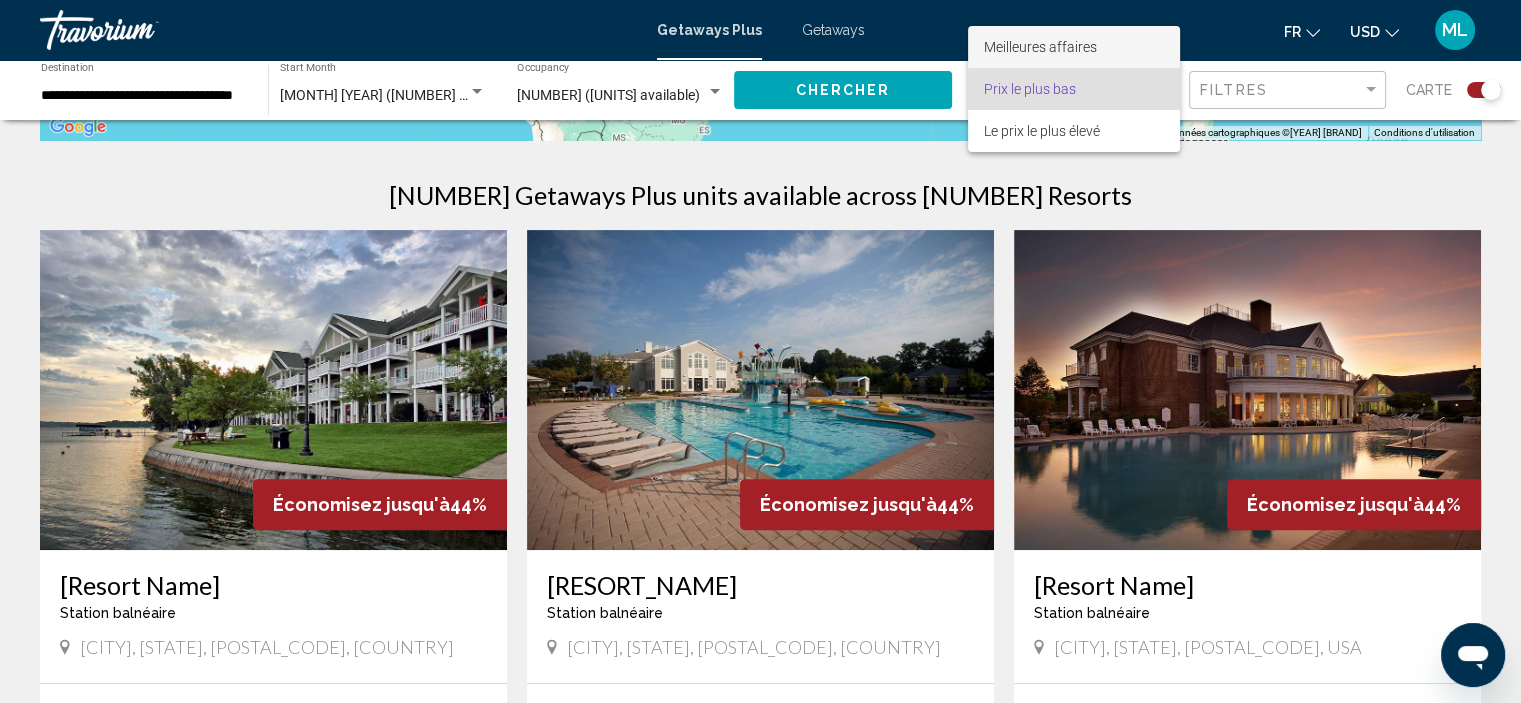 click on "Meilleures affaires" at bounding box center (1040, 47) 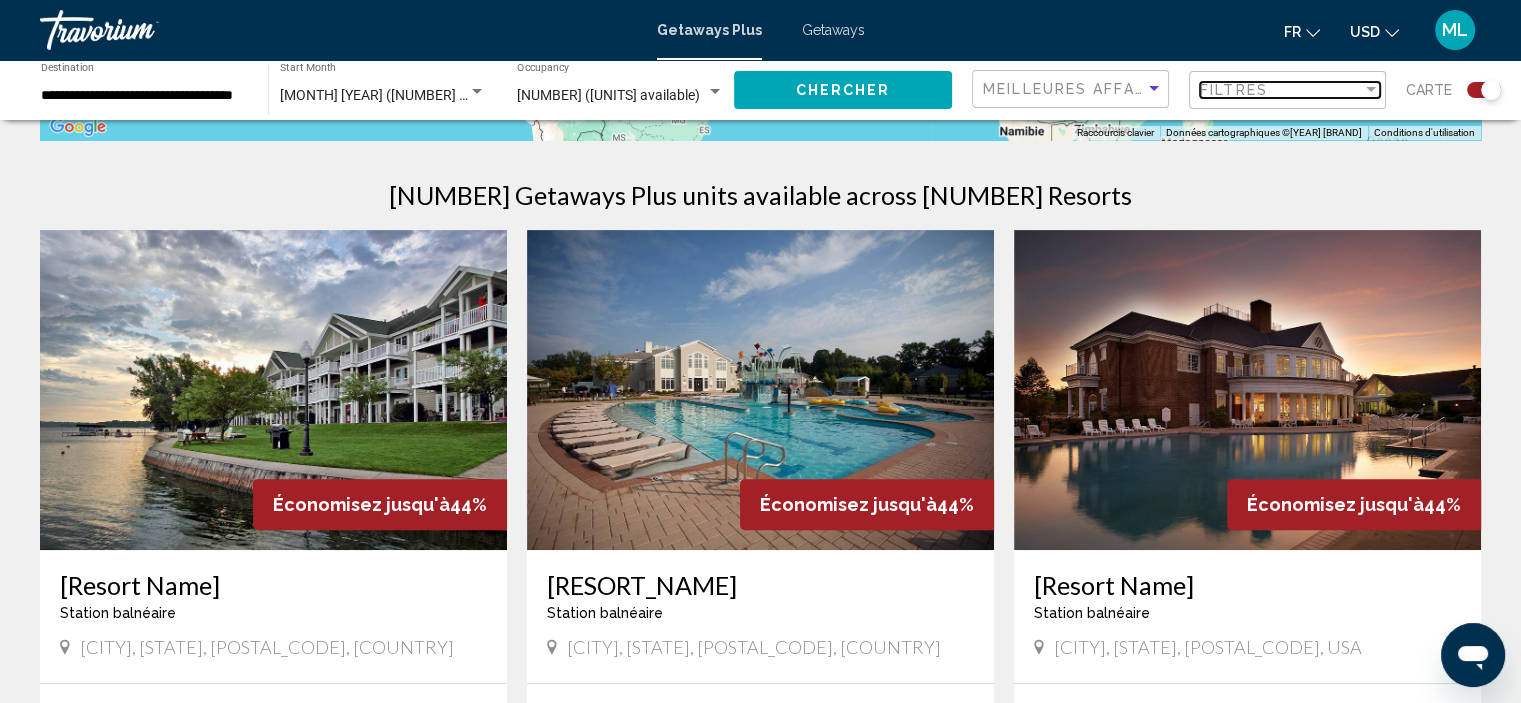 click at bounding box center [1371, 90] 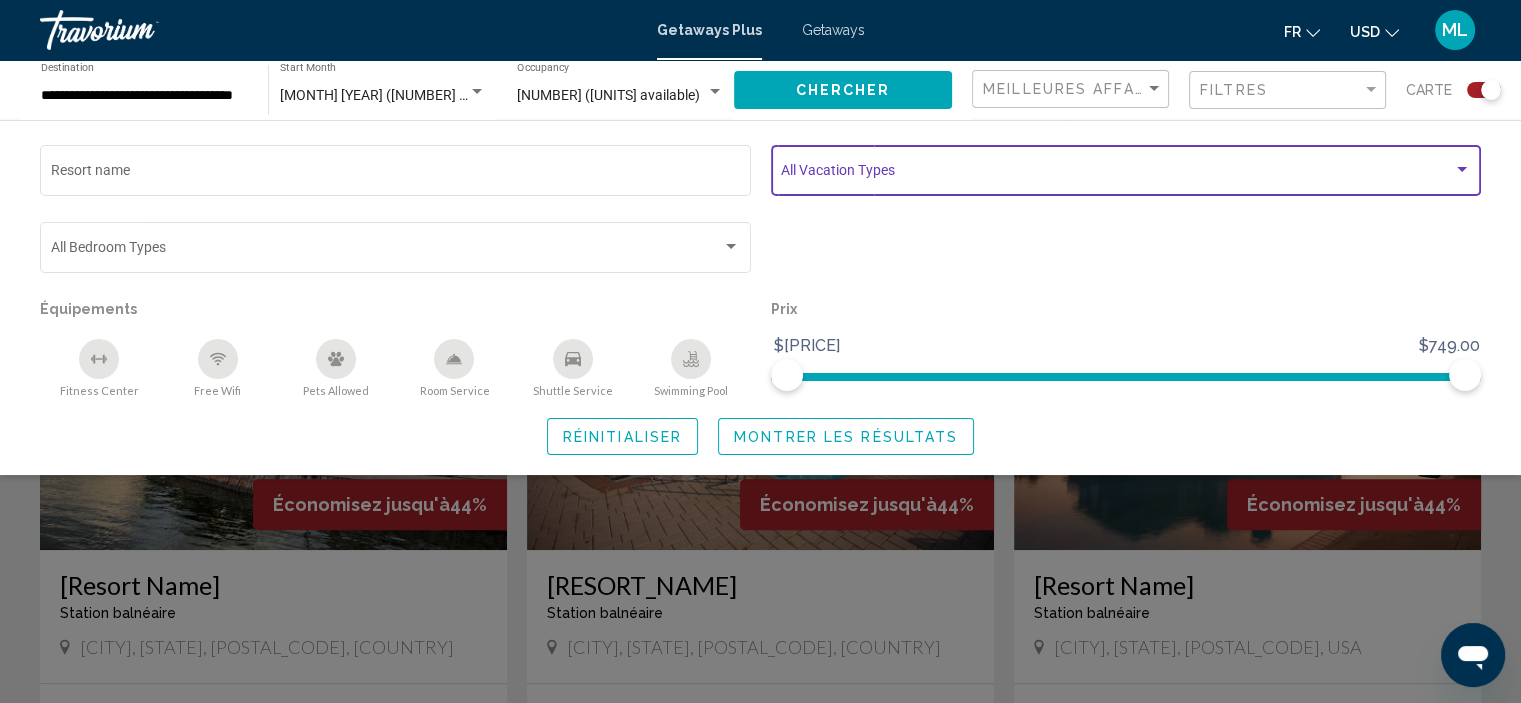 click at bounding box center [1462, 169] 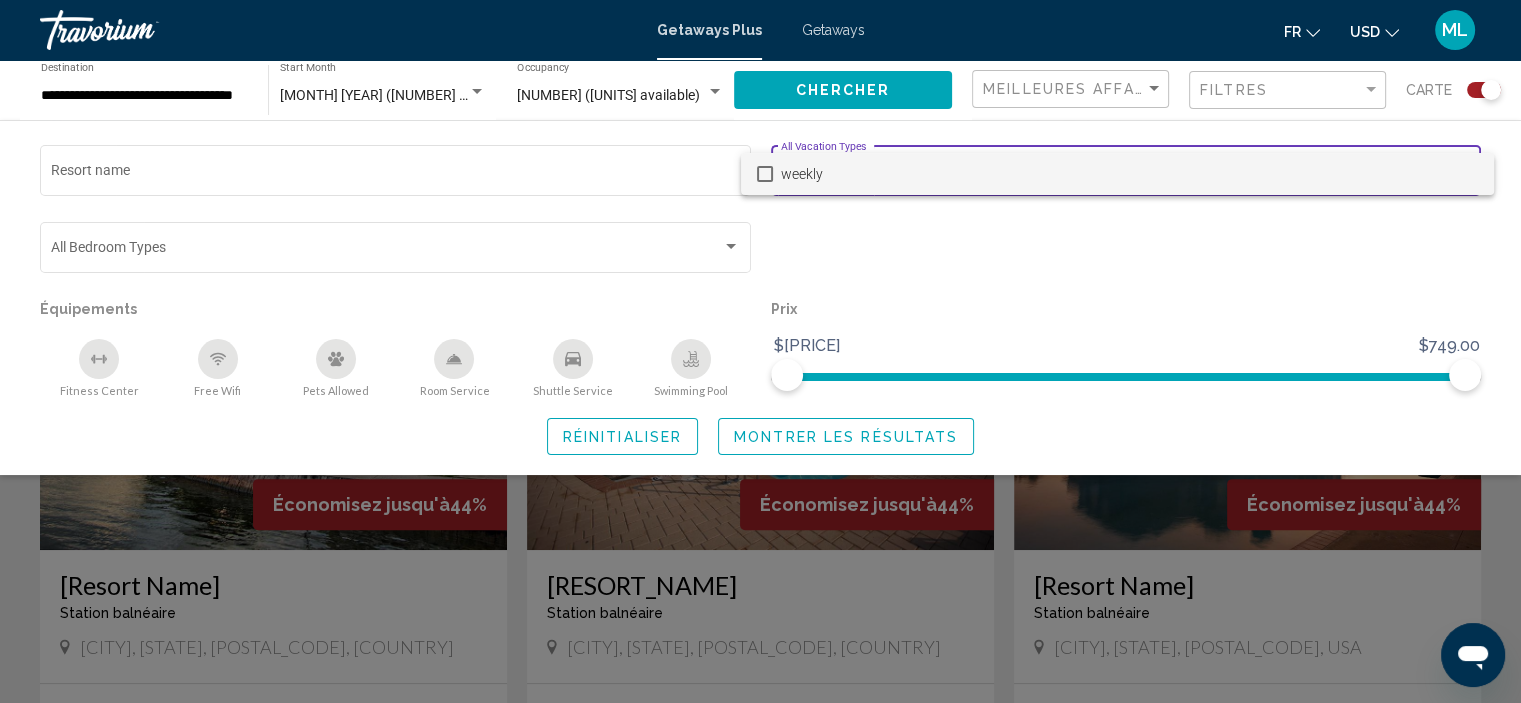 click at bounding box center [760, 351] 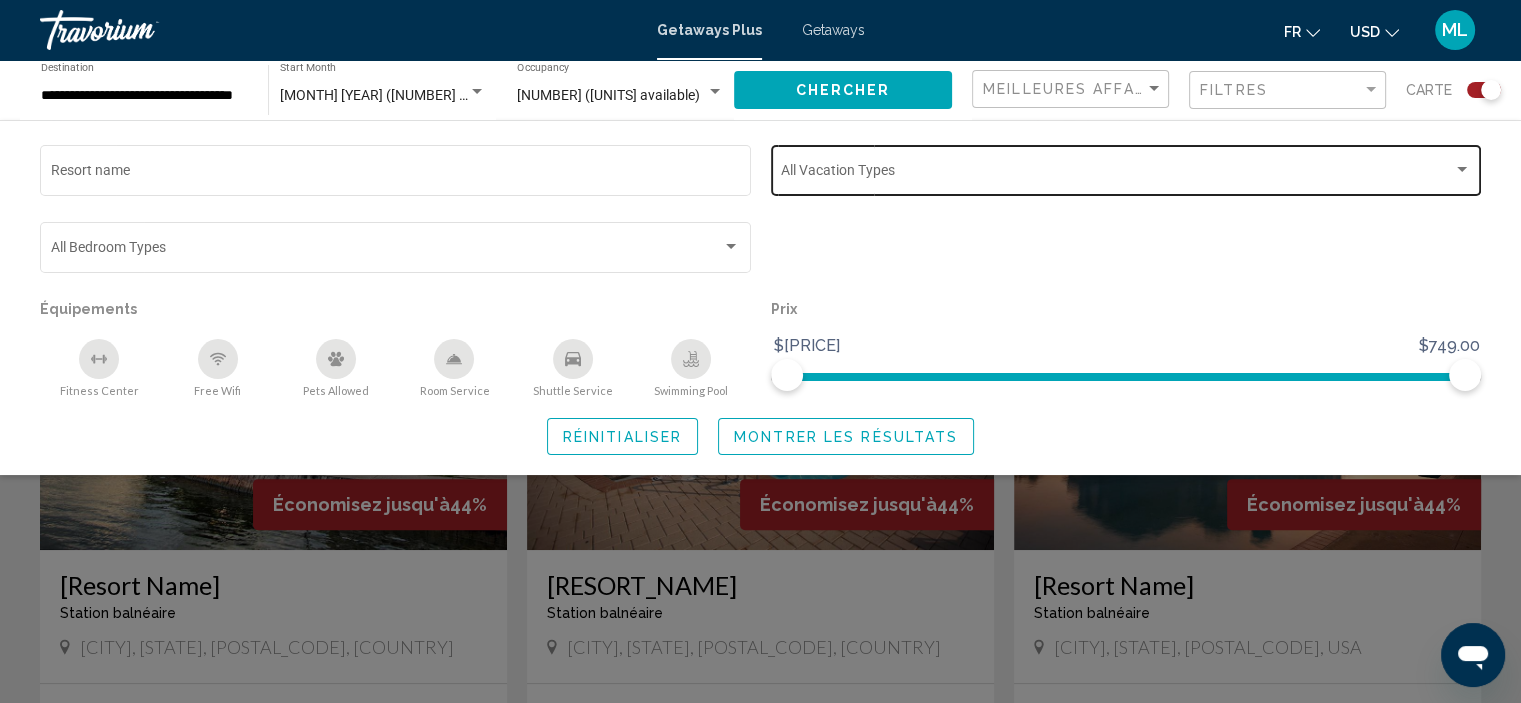 click on "Vacation Types All Vacation Types" at bounding box center (1126, 168) 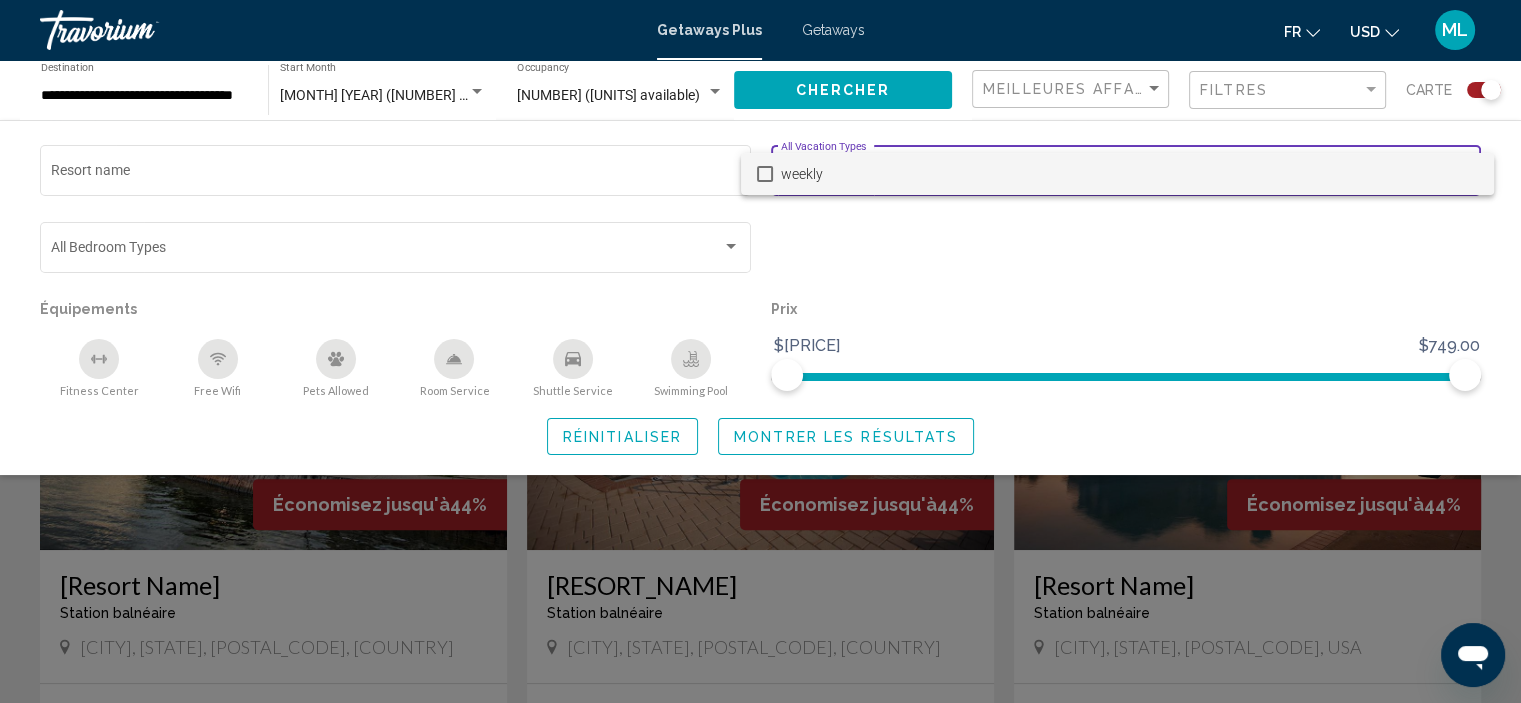 click at bounding box center [760, 351] 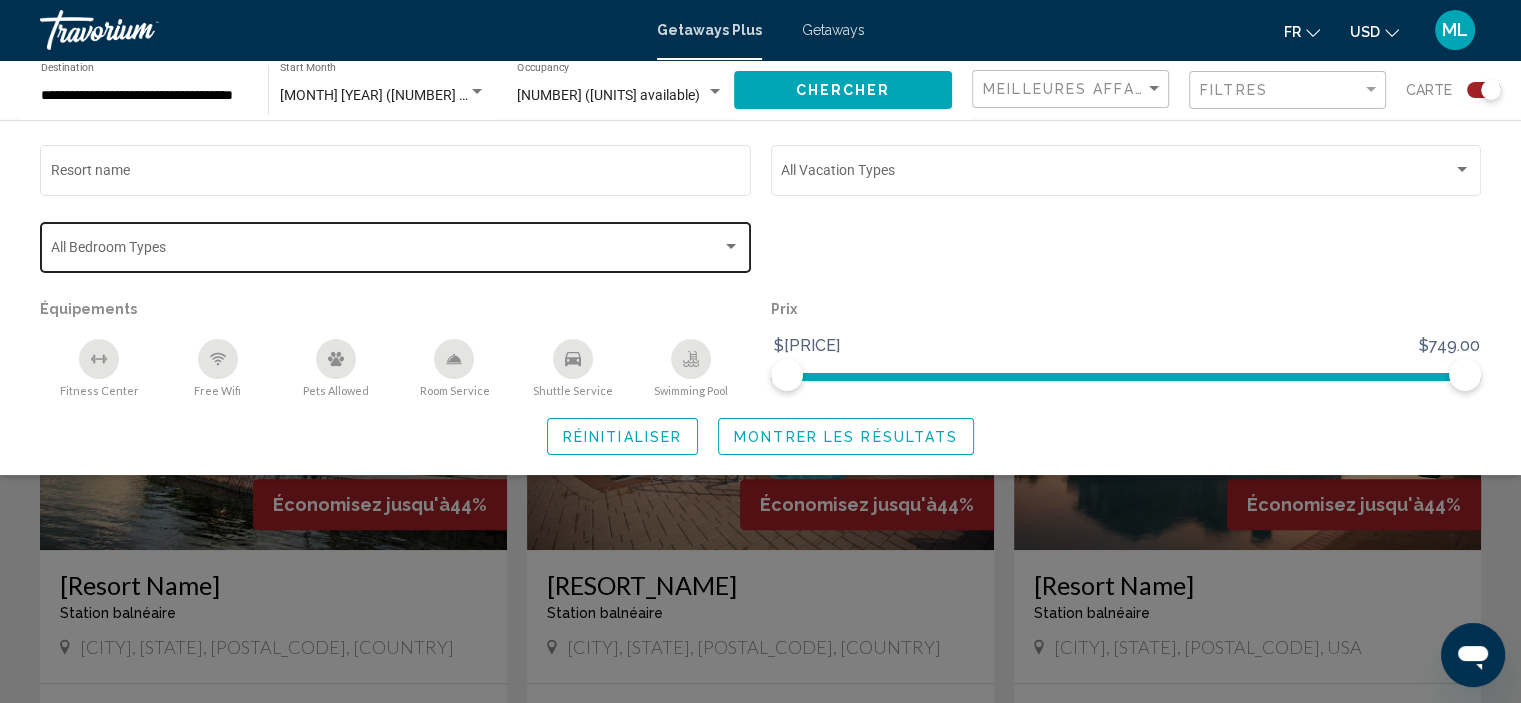 click at bounding box center [731, 247] 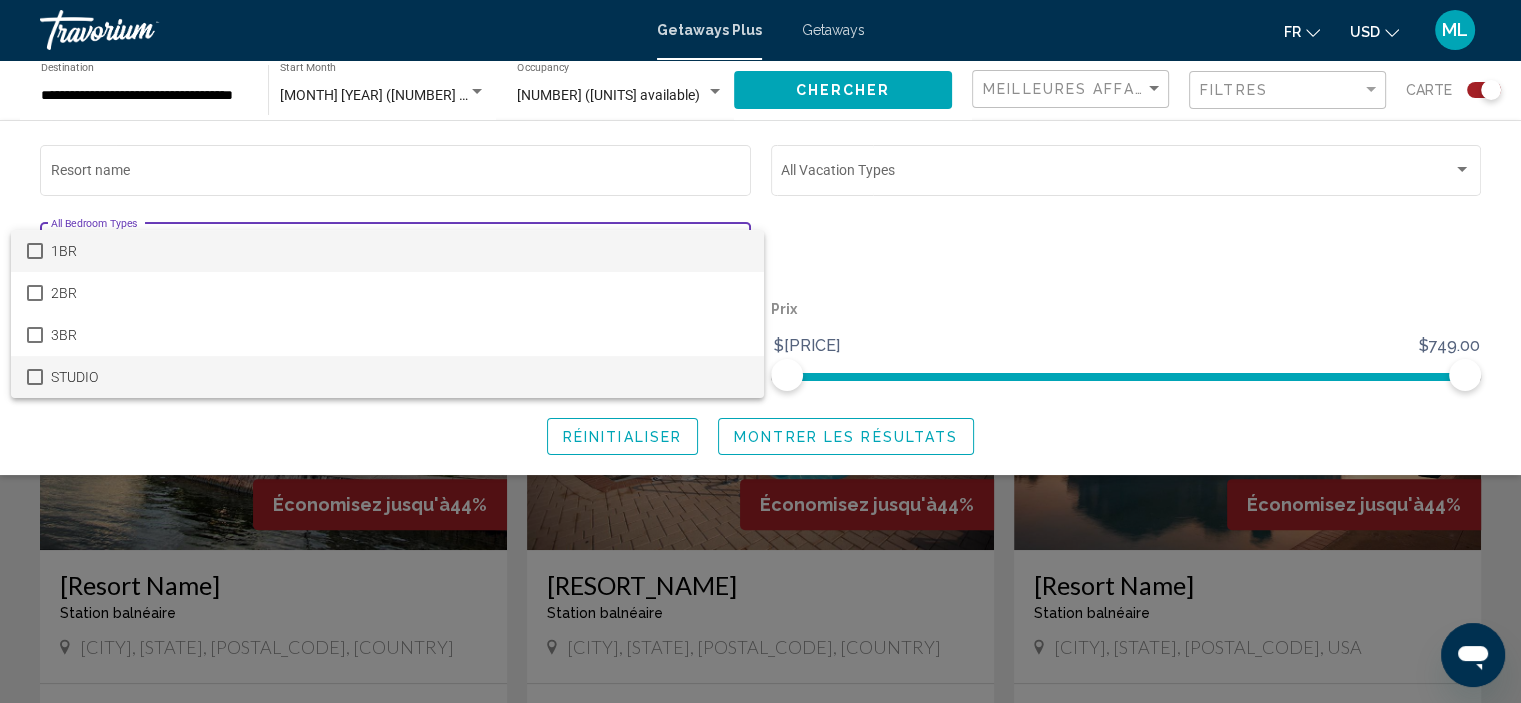 click at bounding box center (35, 377) 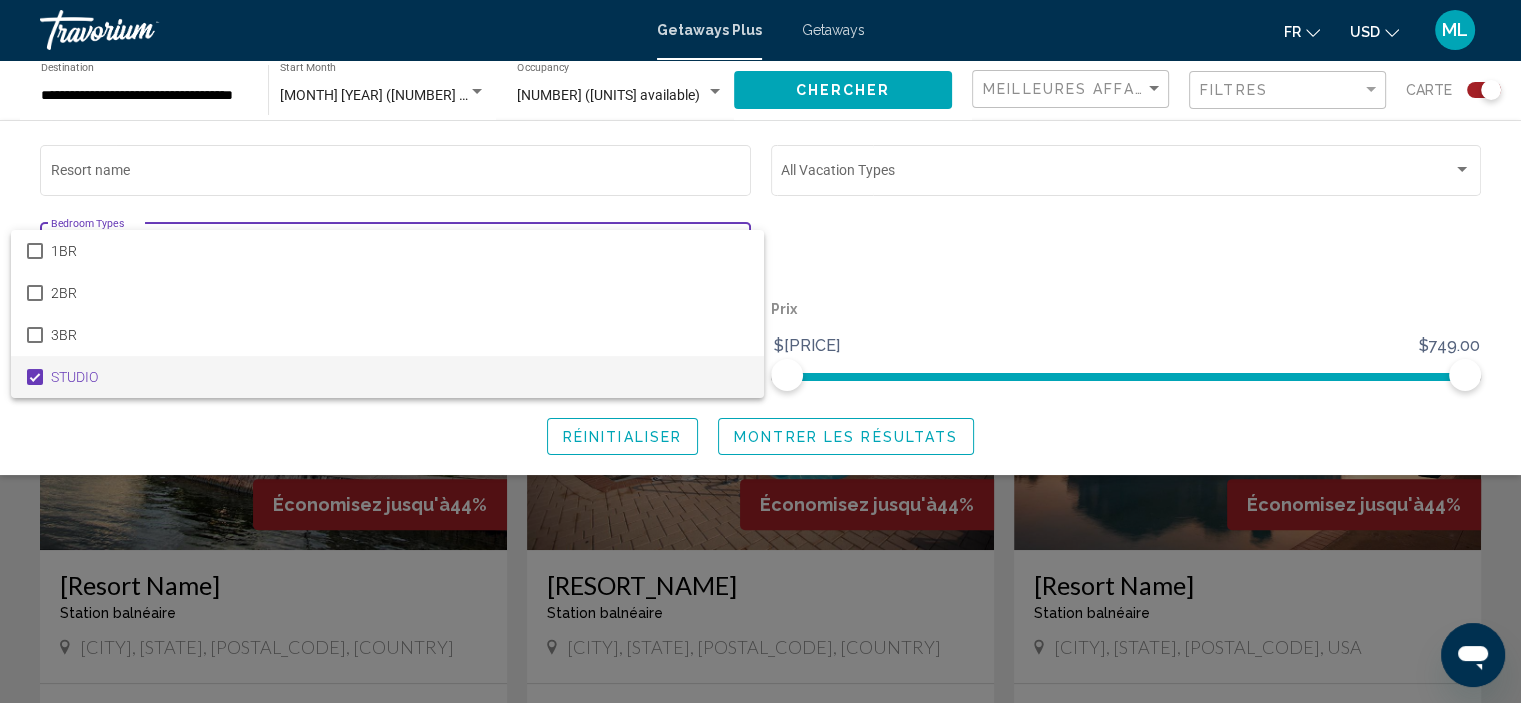 click at bounding box center (760, 351) 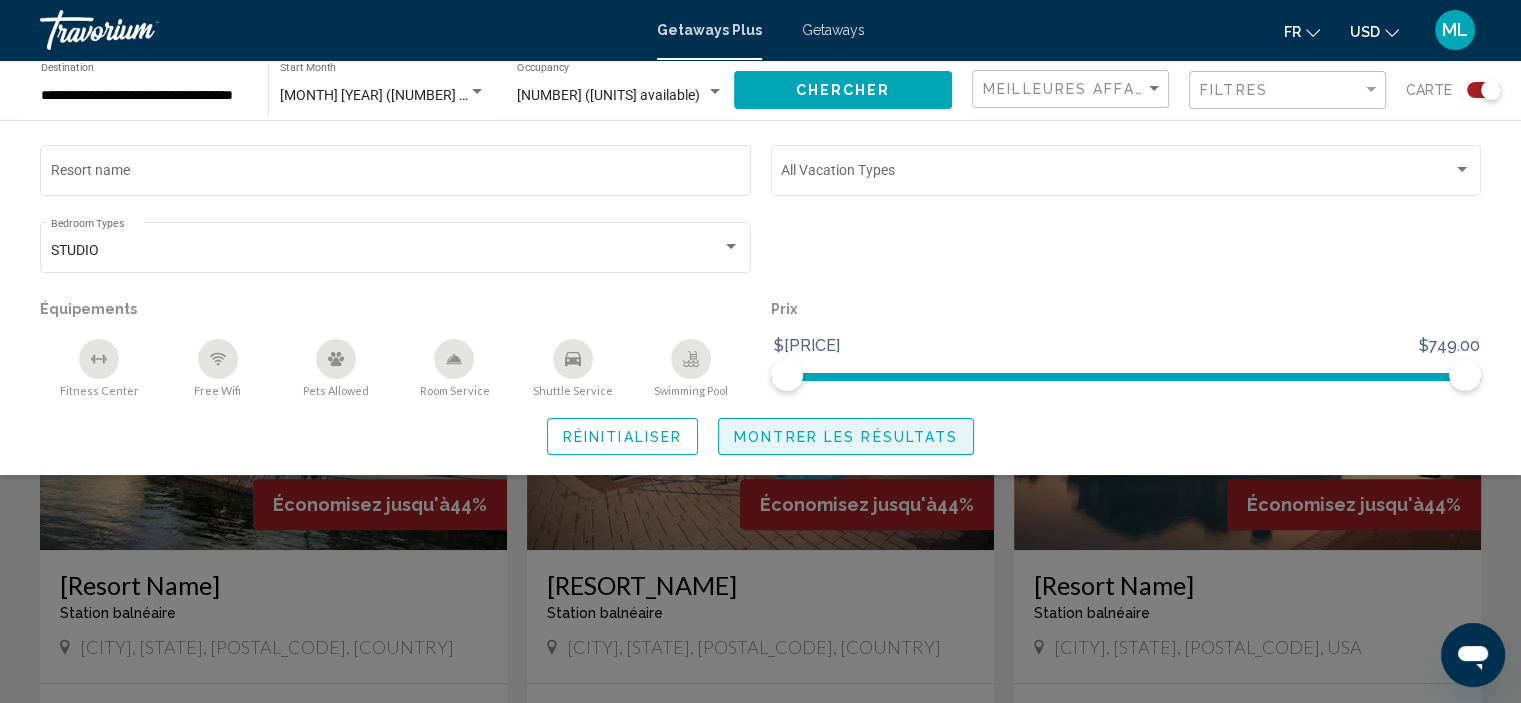 click on "Montrer les résultats" at bounding box center [846, 437] 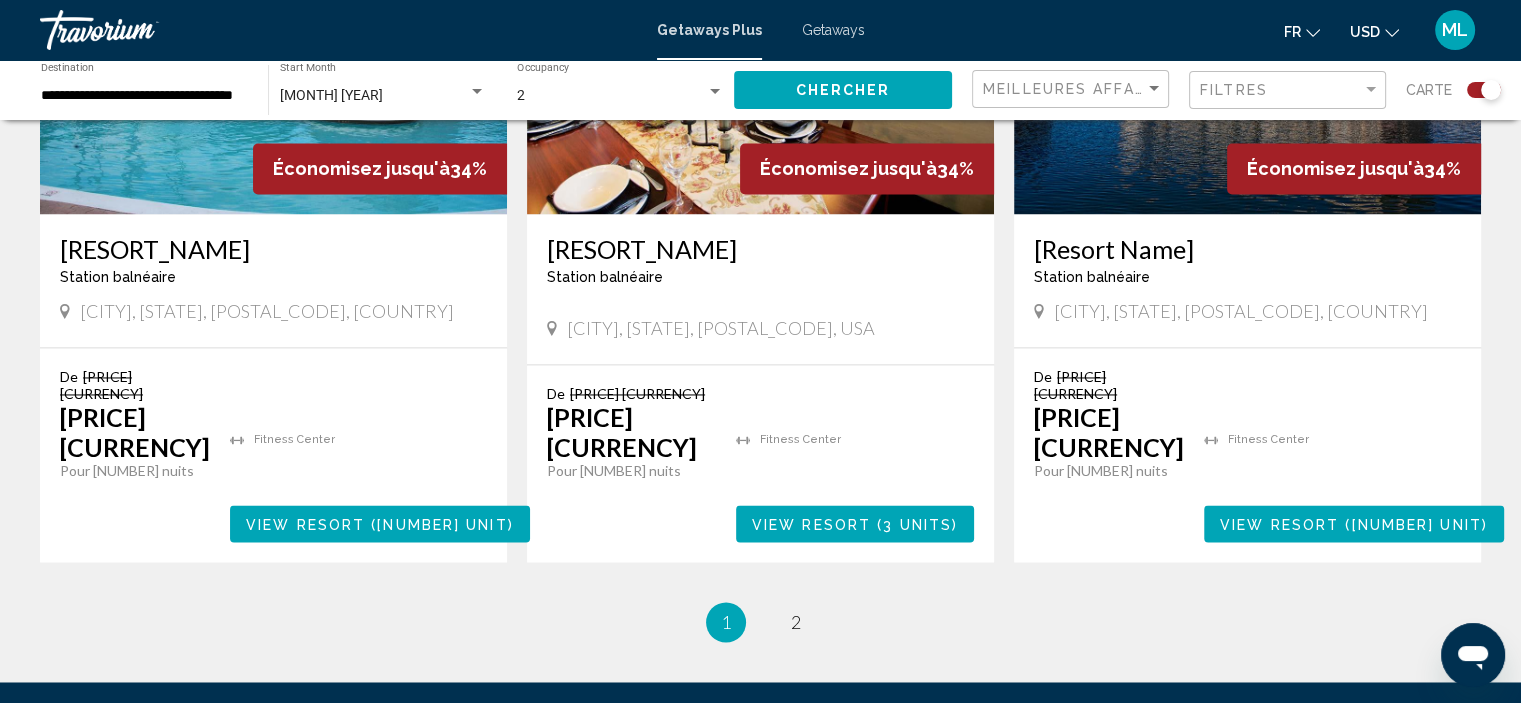 scroll, scrollTop: 3060, scrollLeft: 0, axis: vertical 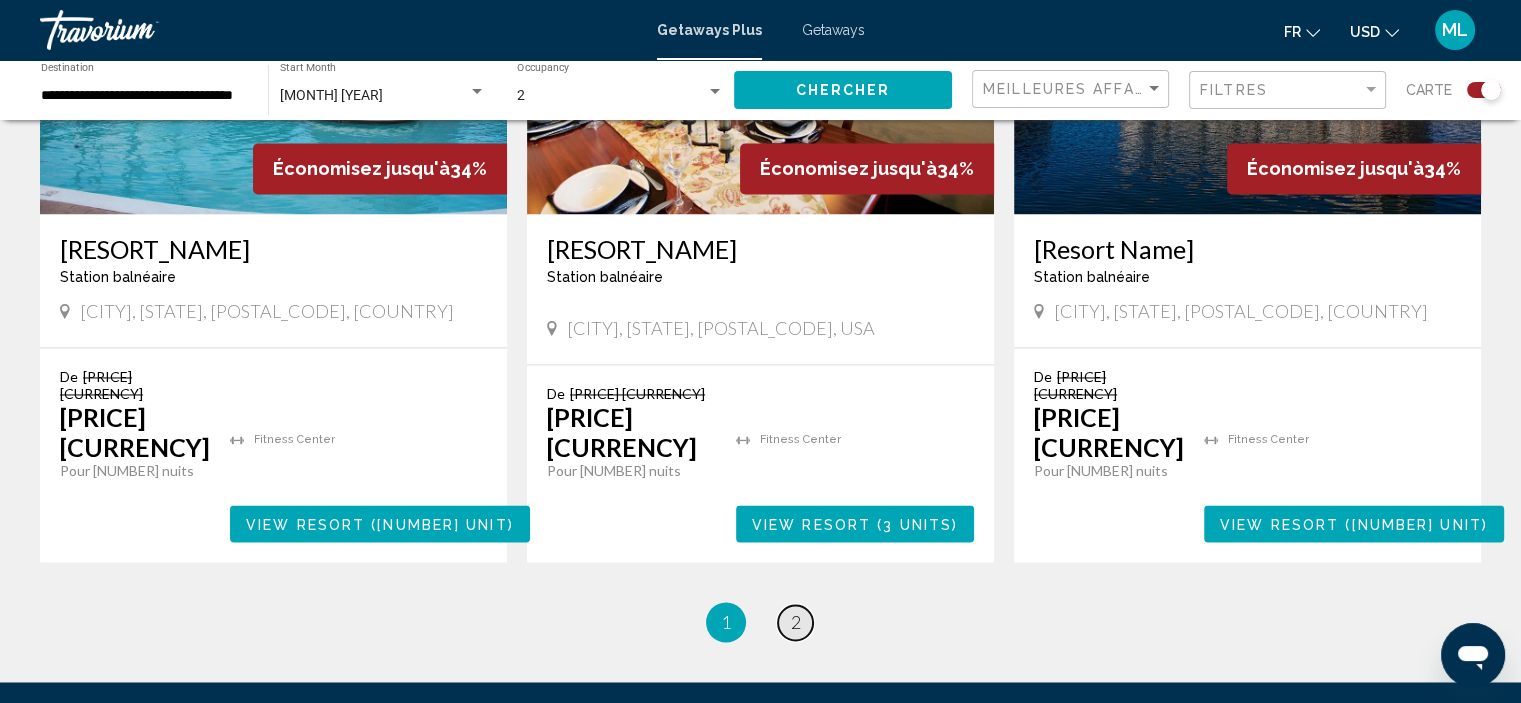 click on "2" at bounding box center (796, 622) 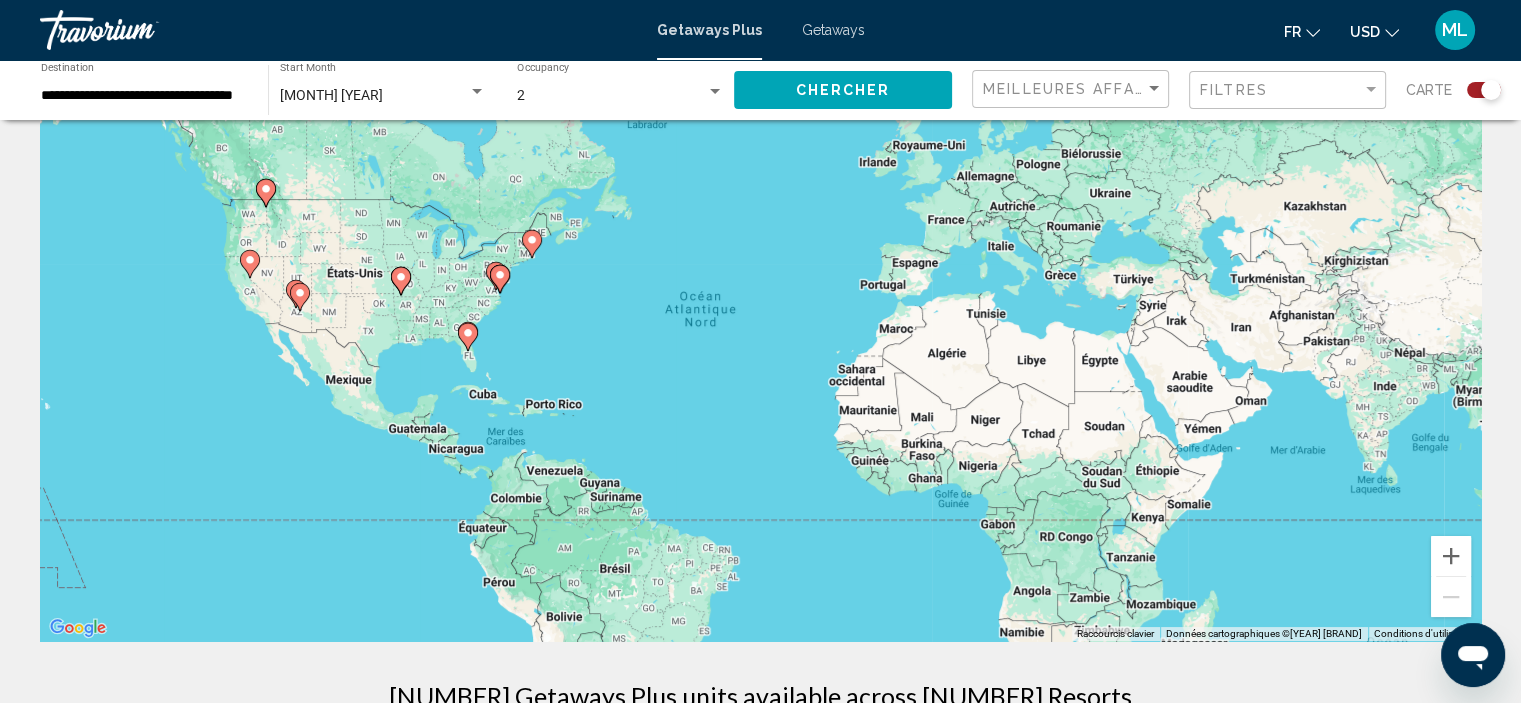 scroll, scrollTop: 0, scrollLeft: 0, axis: both 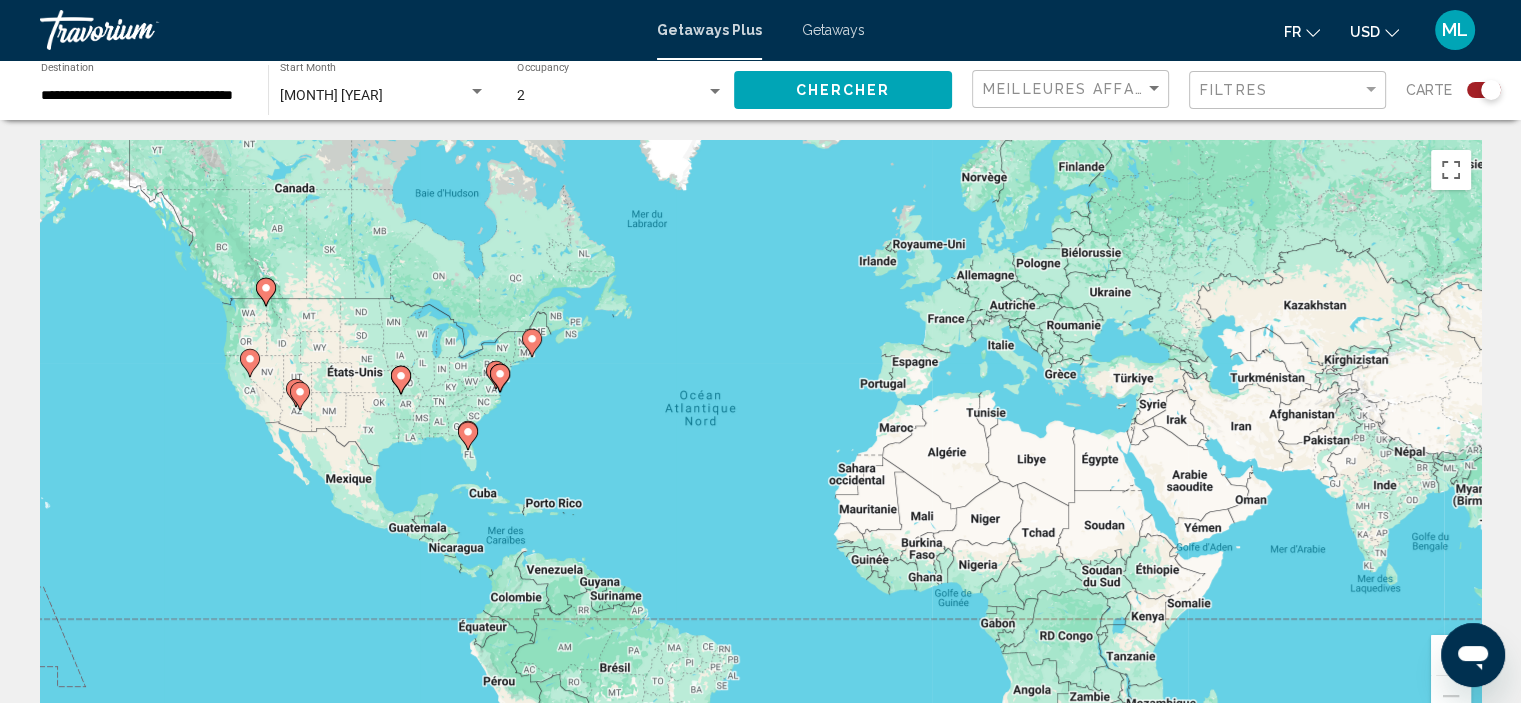 click on "**********" at bounding box center [144, 96] 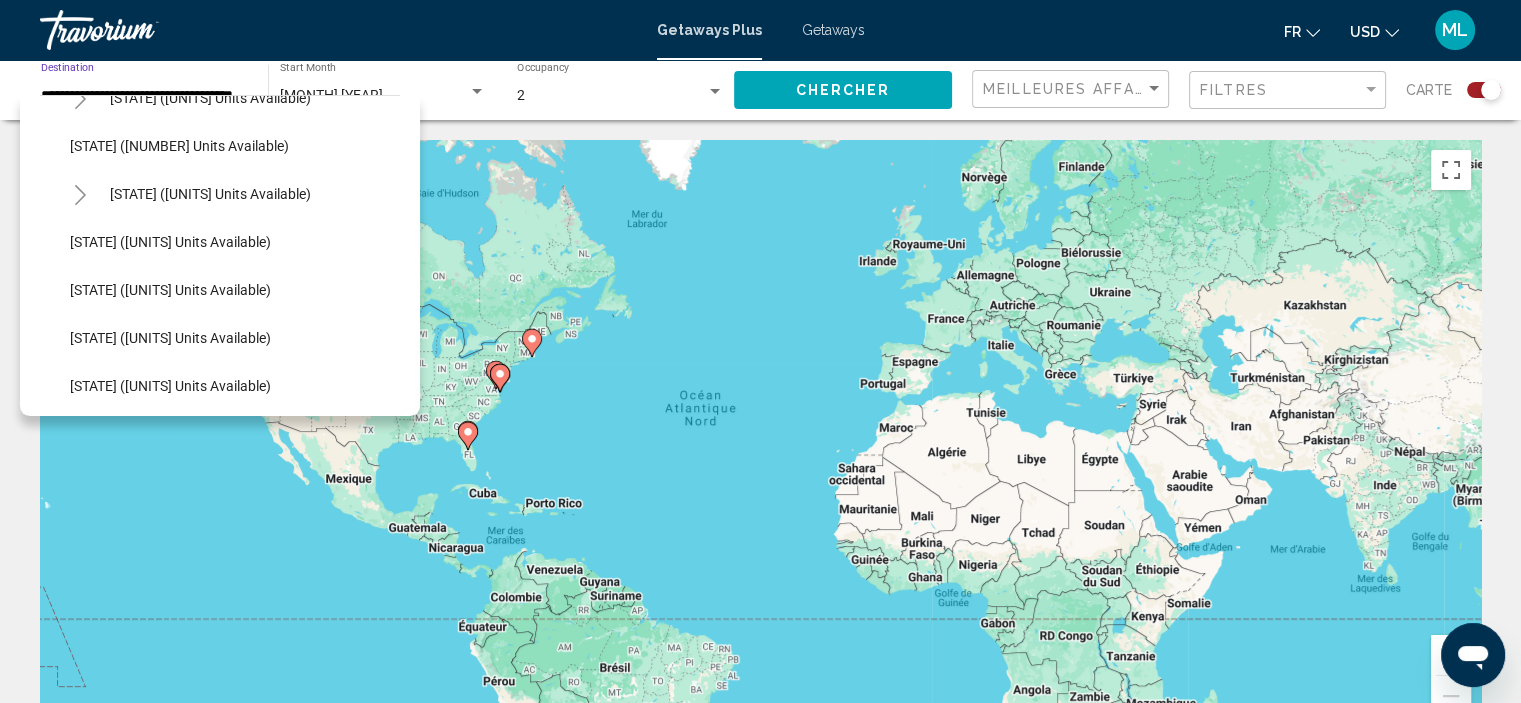 scroll, scrollTop: 300, scrollLeft: 0, axis: vertical 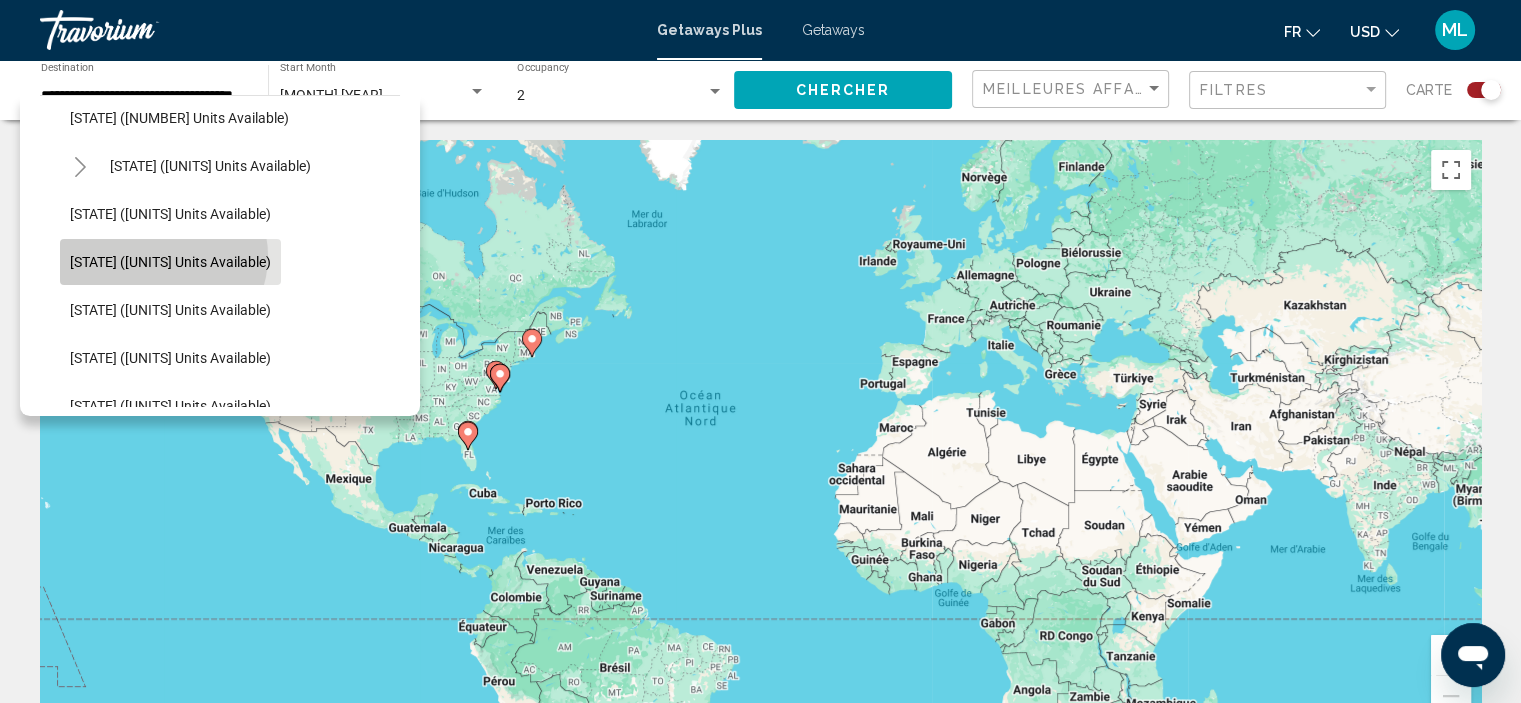 click on "[STATE] ([UNITS] units available)" at bounding box center [170, 262] 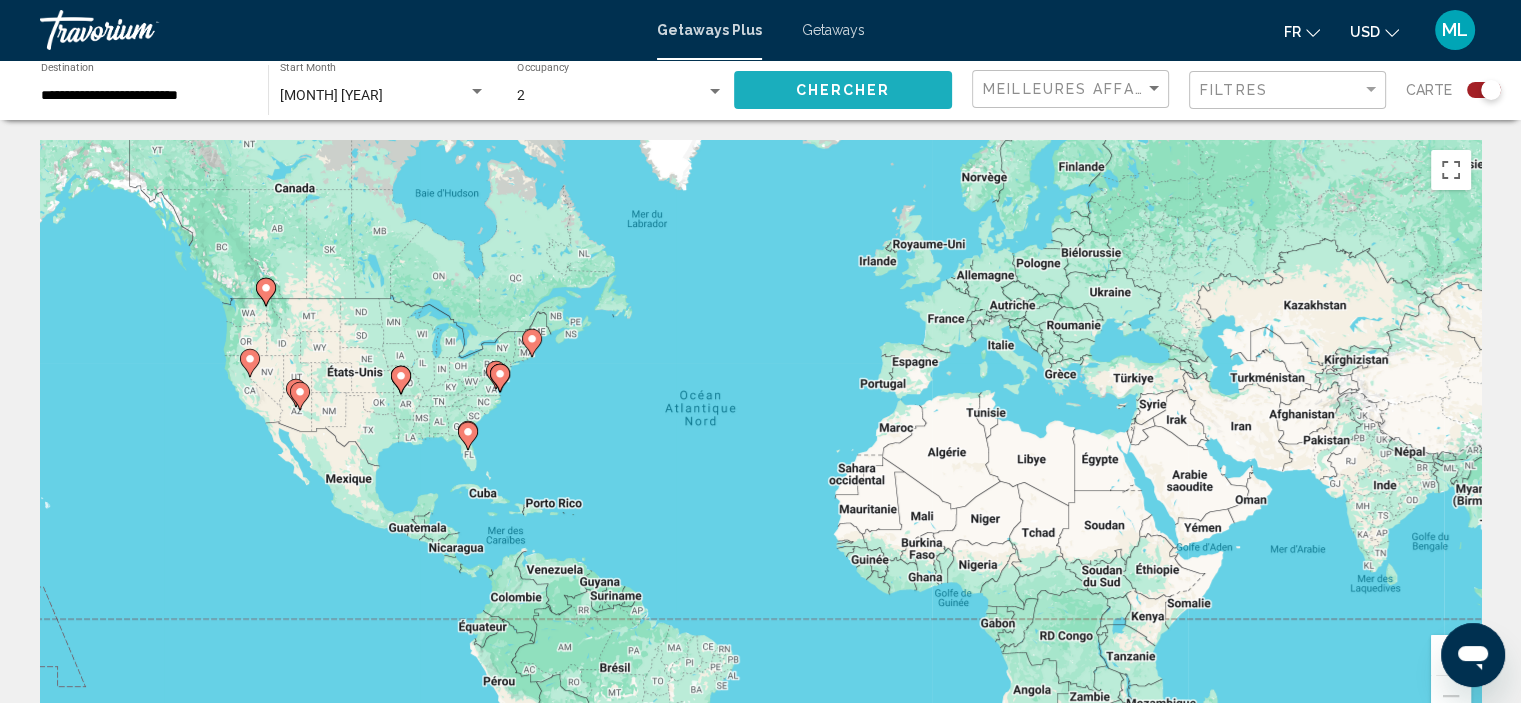 click on "Chercher" at bounding box center (843, 91) 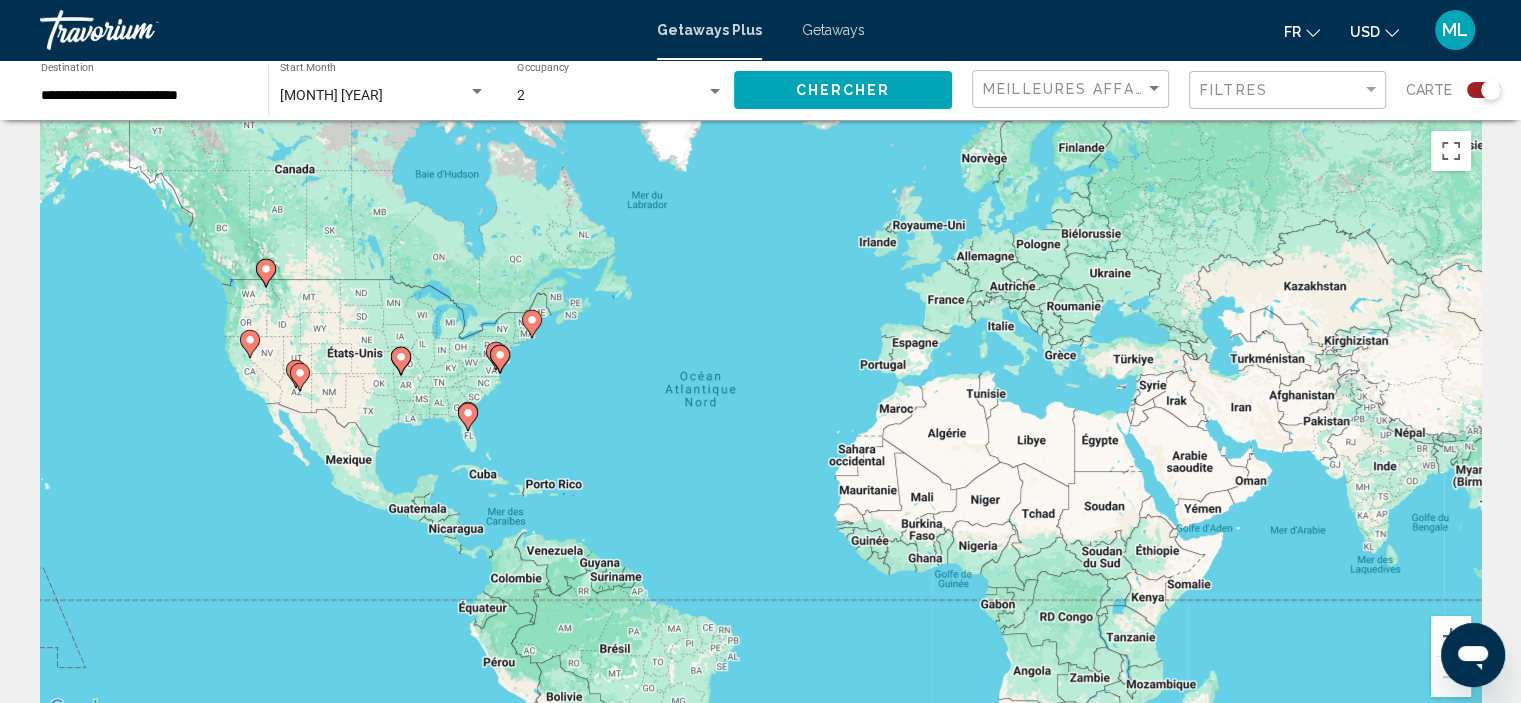 scroll, scrollTop: 0, scrollLeft: 0, axis: both 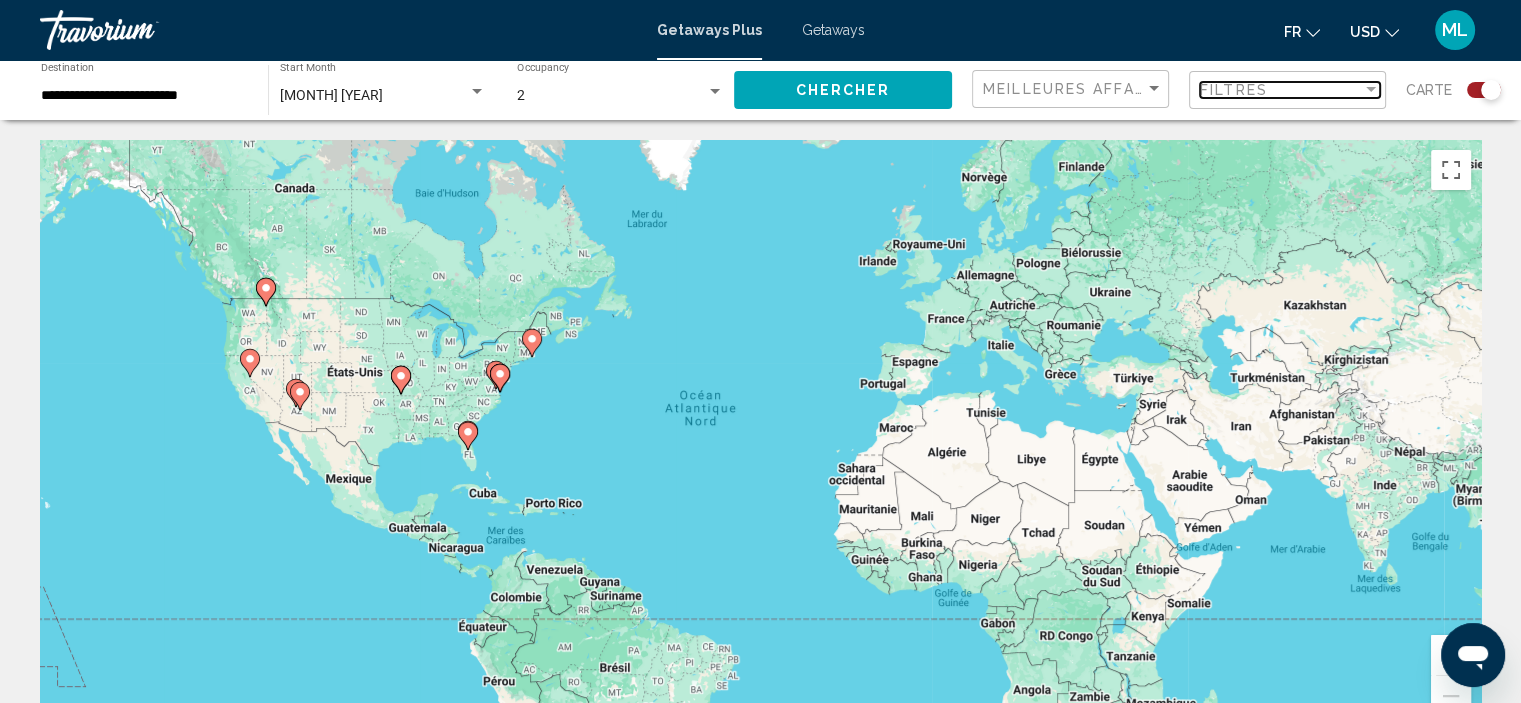 click on "Filtres" at bounding box center [1281, 90] 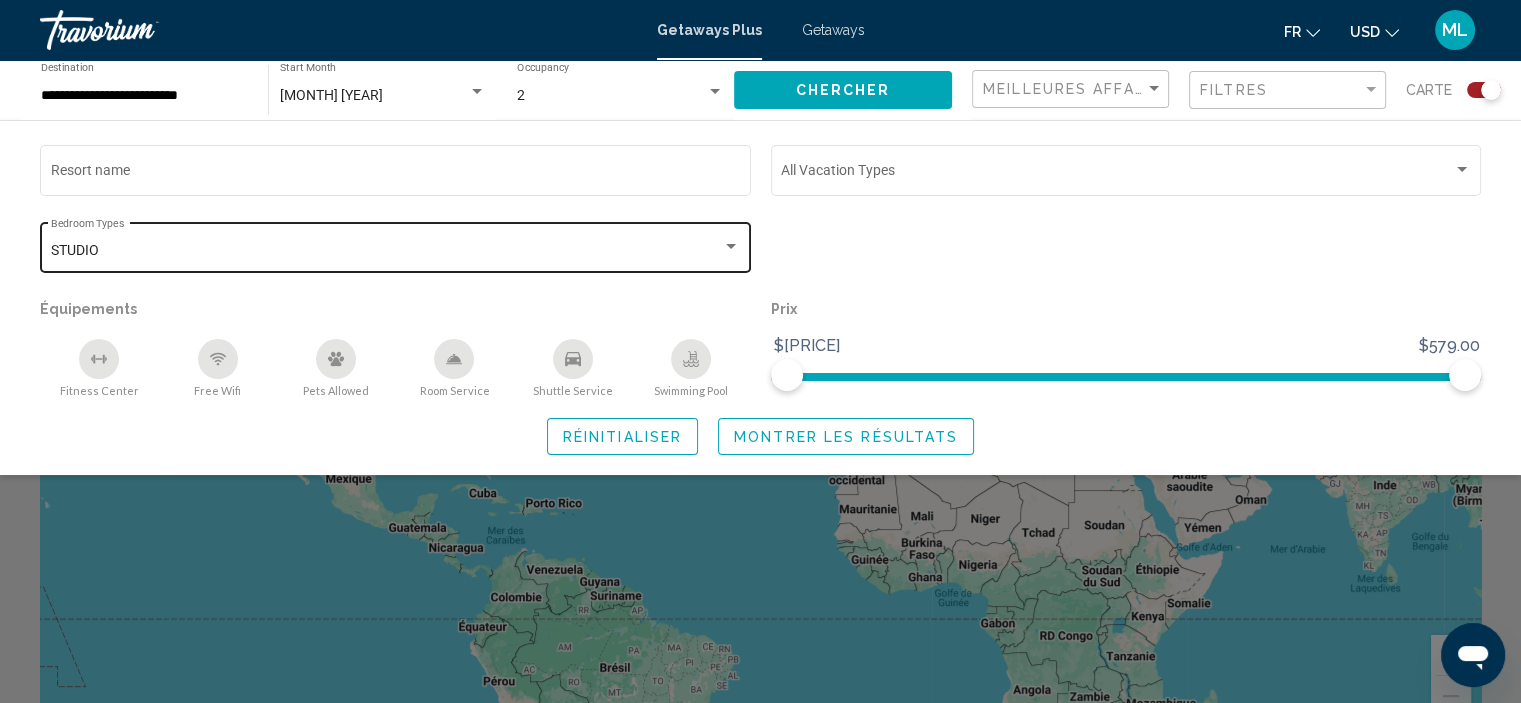 click at bounding box center [731, 247] 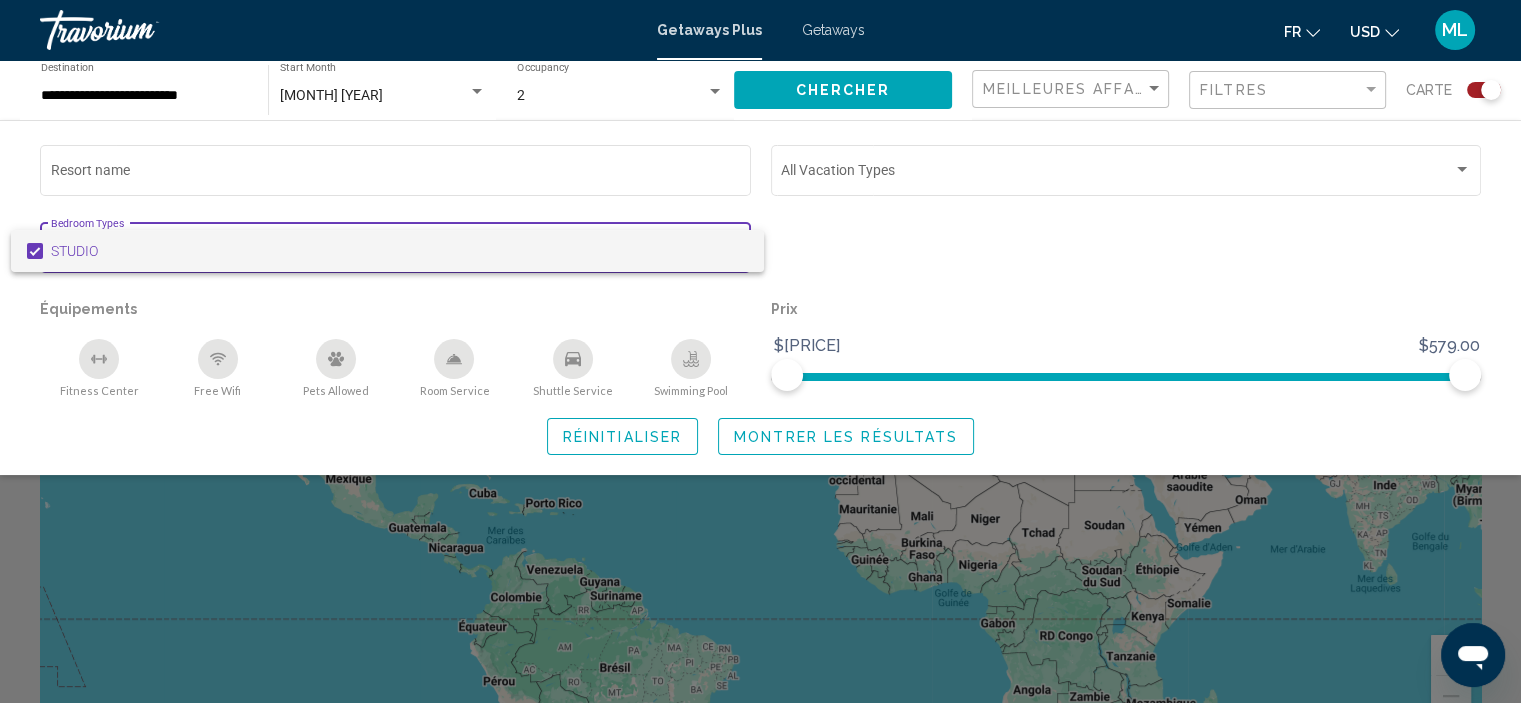 click at bounding box center (760, 351) 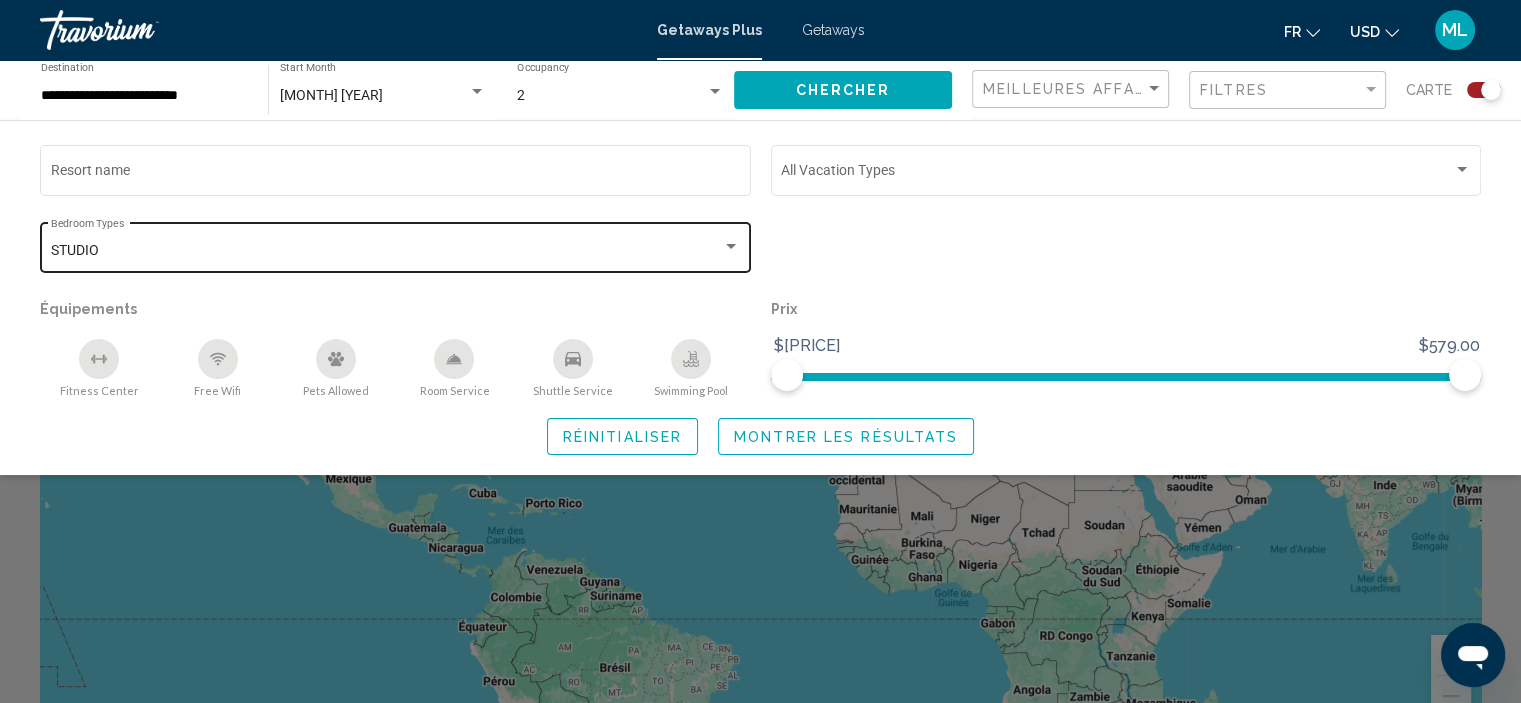click on "STUDIO" at bounding box center (387, 251) 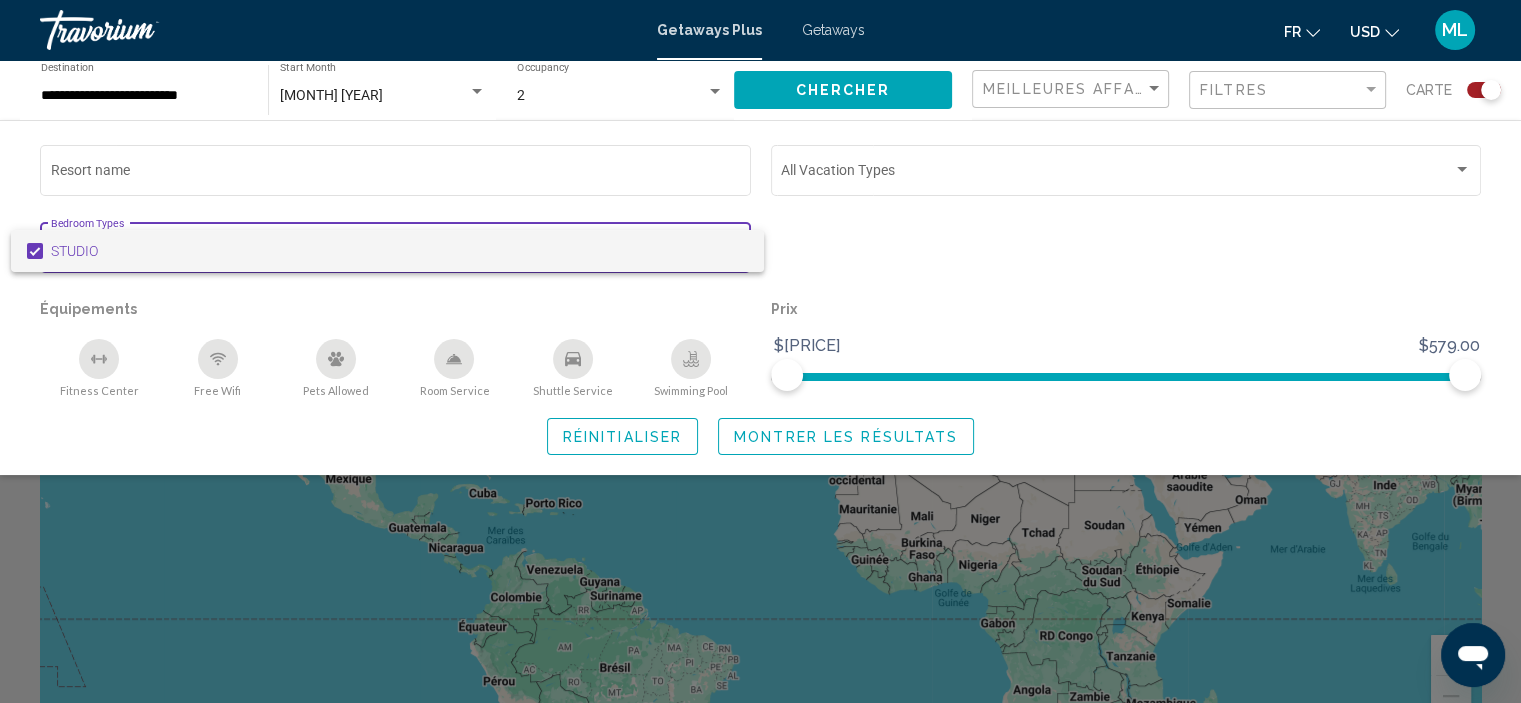click at bounding box center (760, 351) 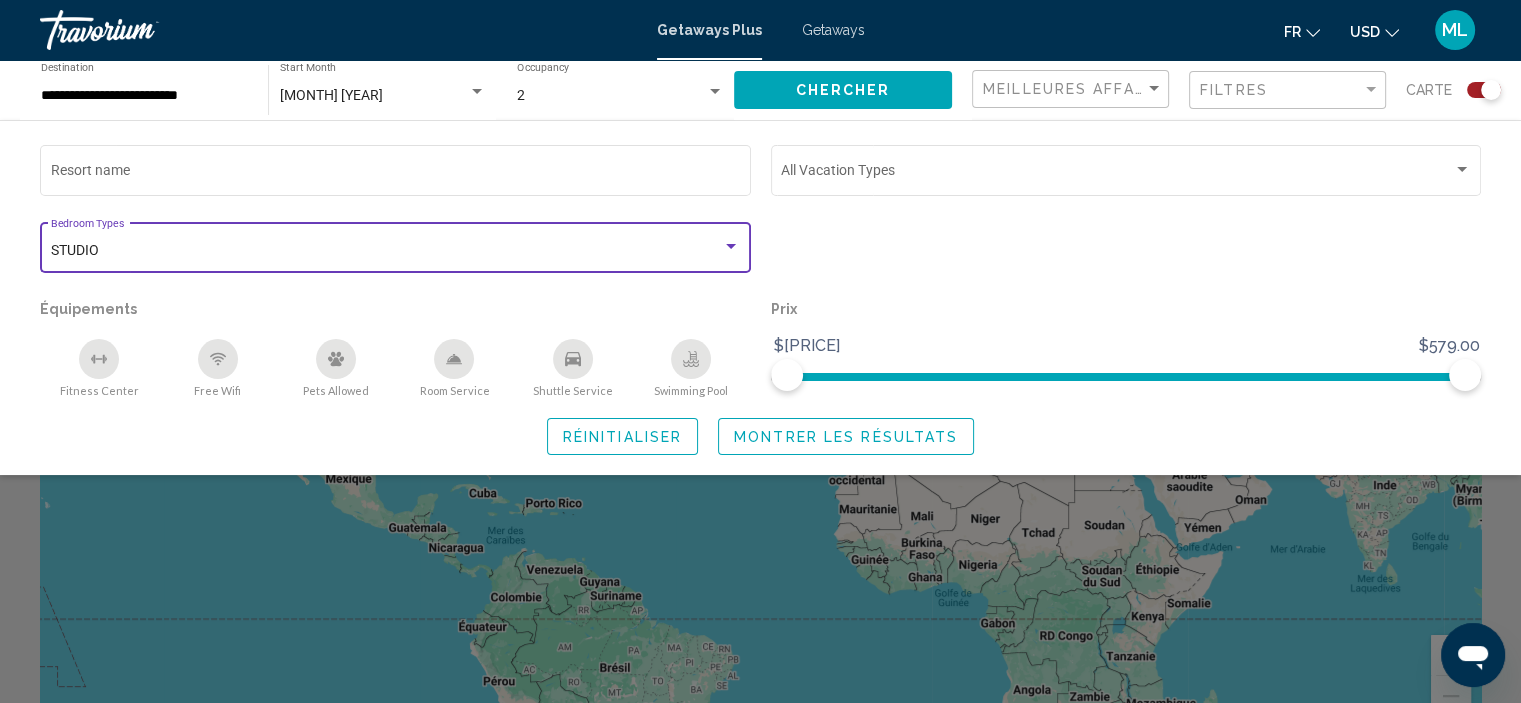 click at bounding box center [731, 246] 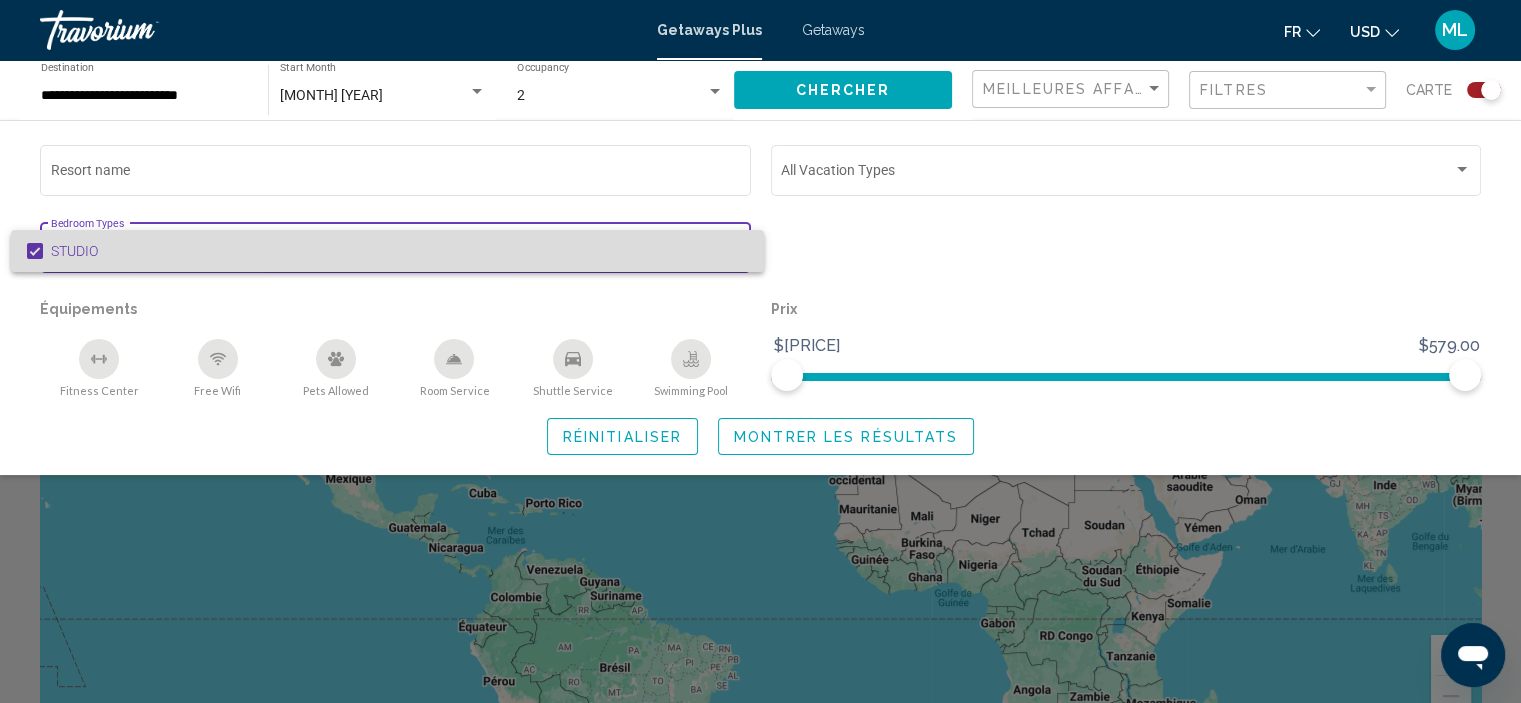 click on "STUDIO" at bounding box center [399, 251] 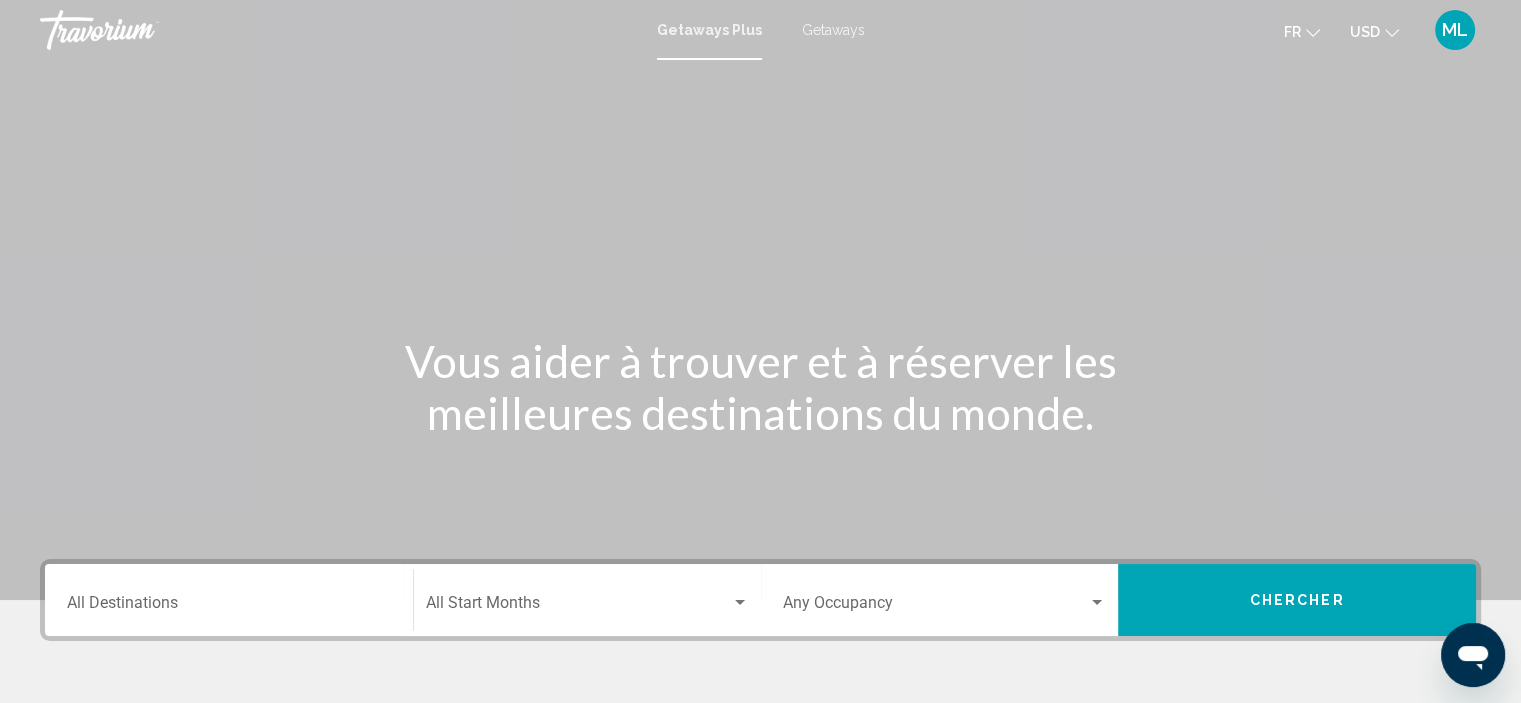 click on "Destination All Destinations" at bounding box center (229, 607) 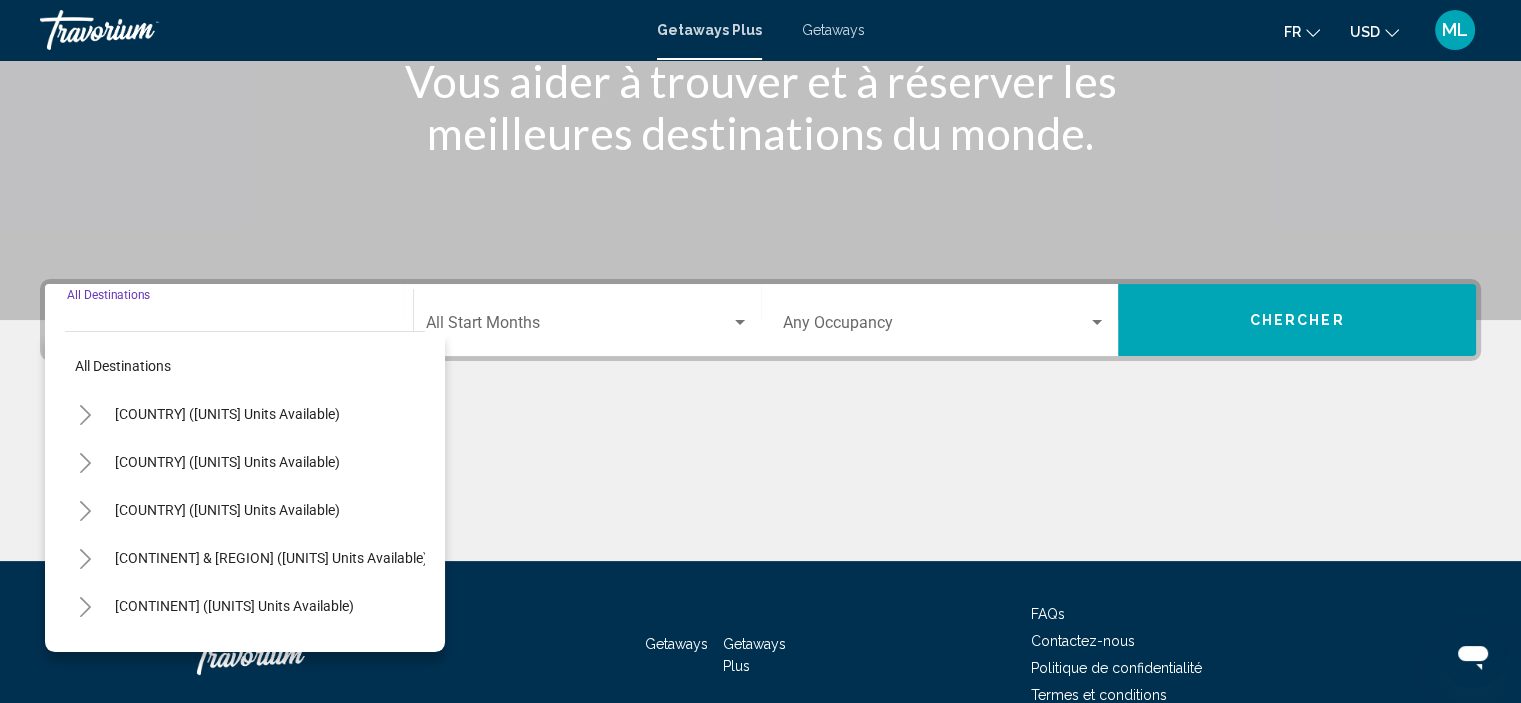 scroll, scrollTop: 382, scrollLeft: 0, axis: vertical 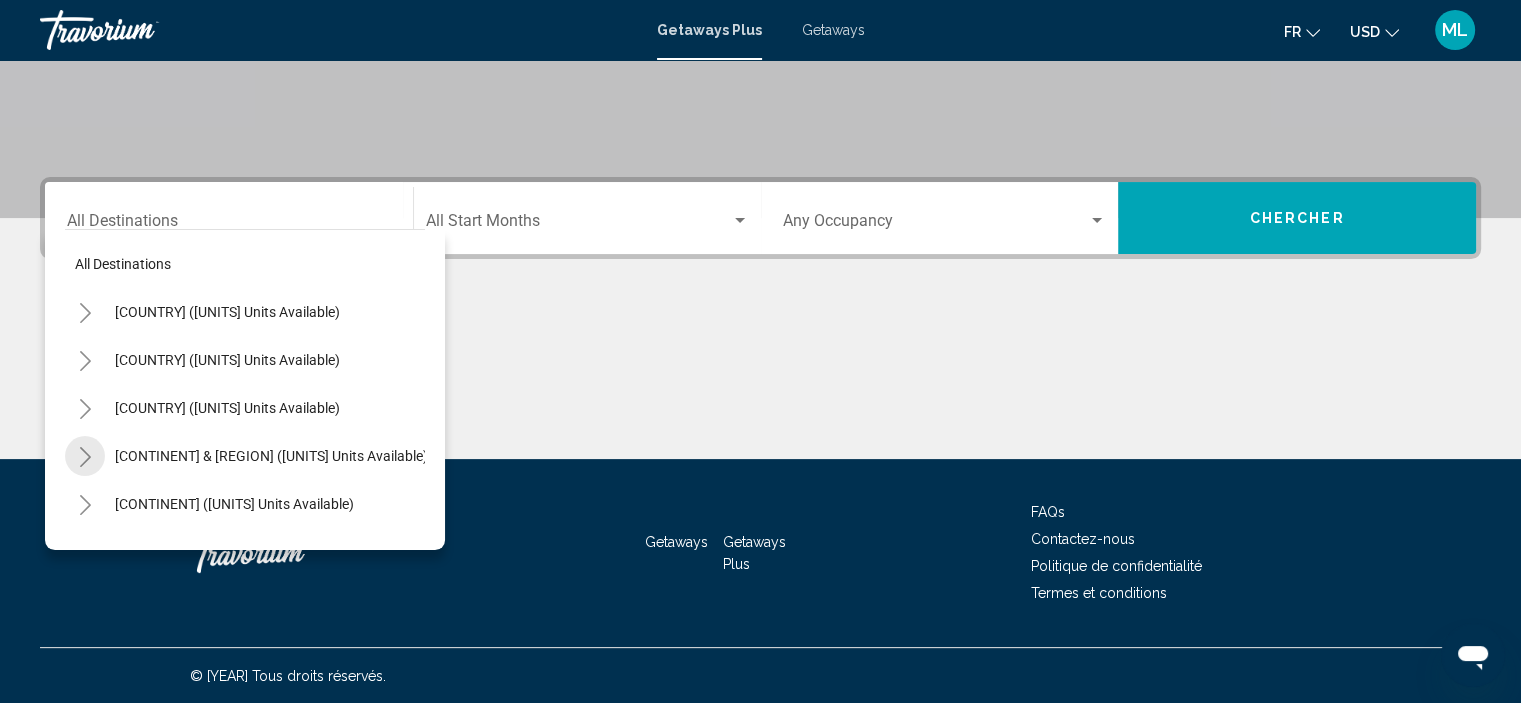 click at bounding box center [85, 457] 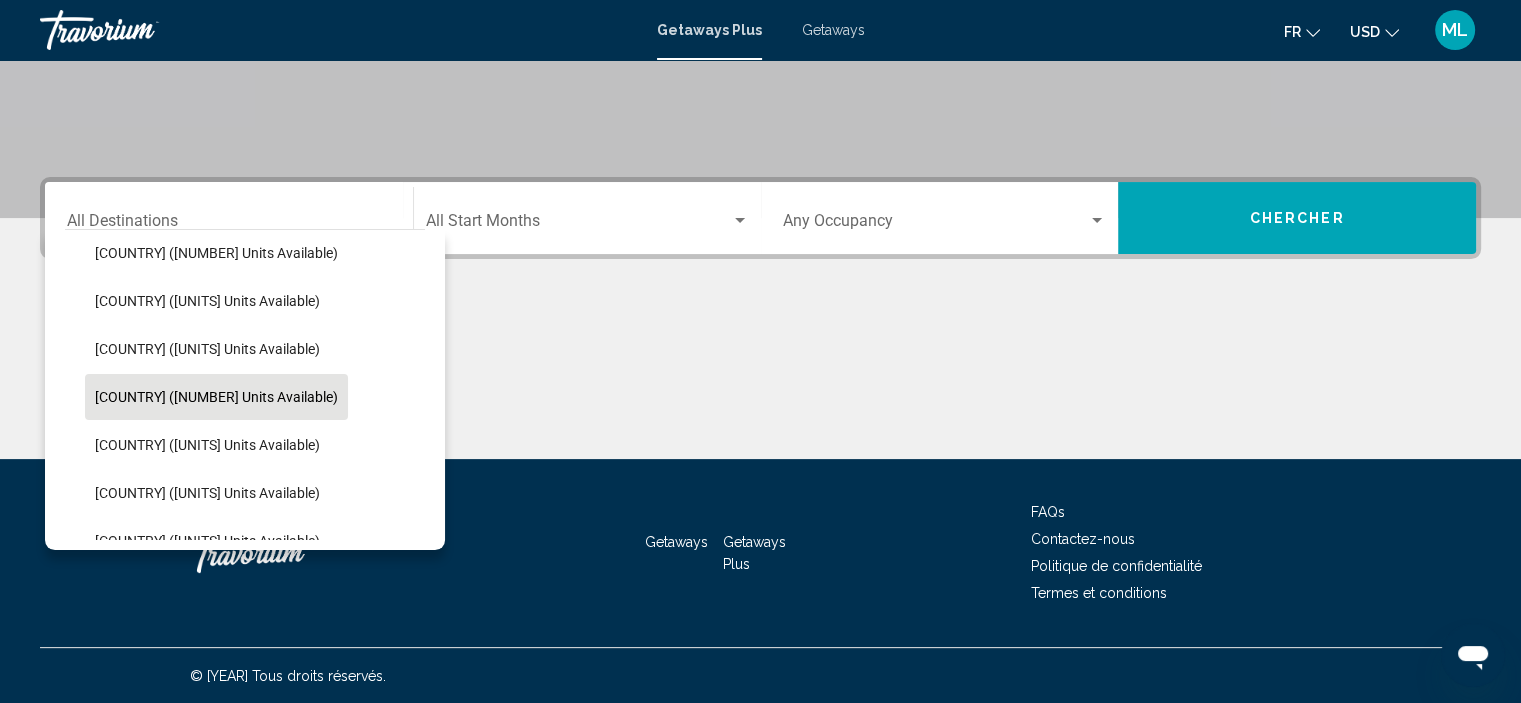 scroll, scrollTop: 300, scrollLeft: 0, axis: vertical 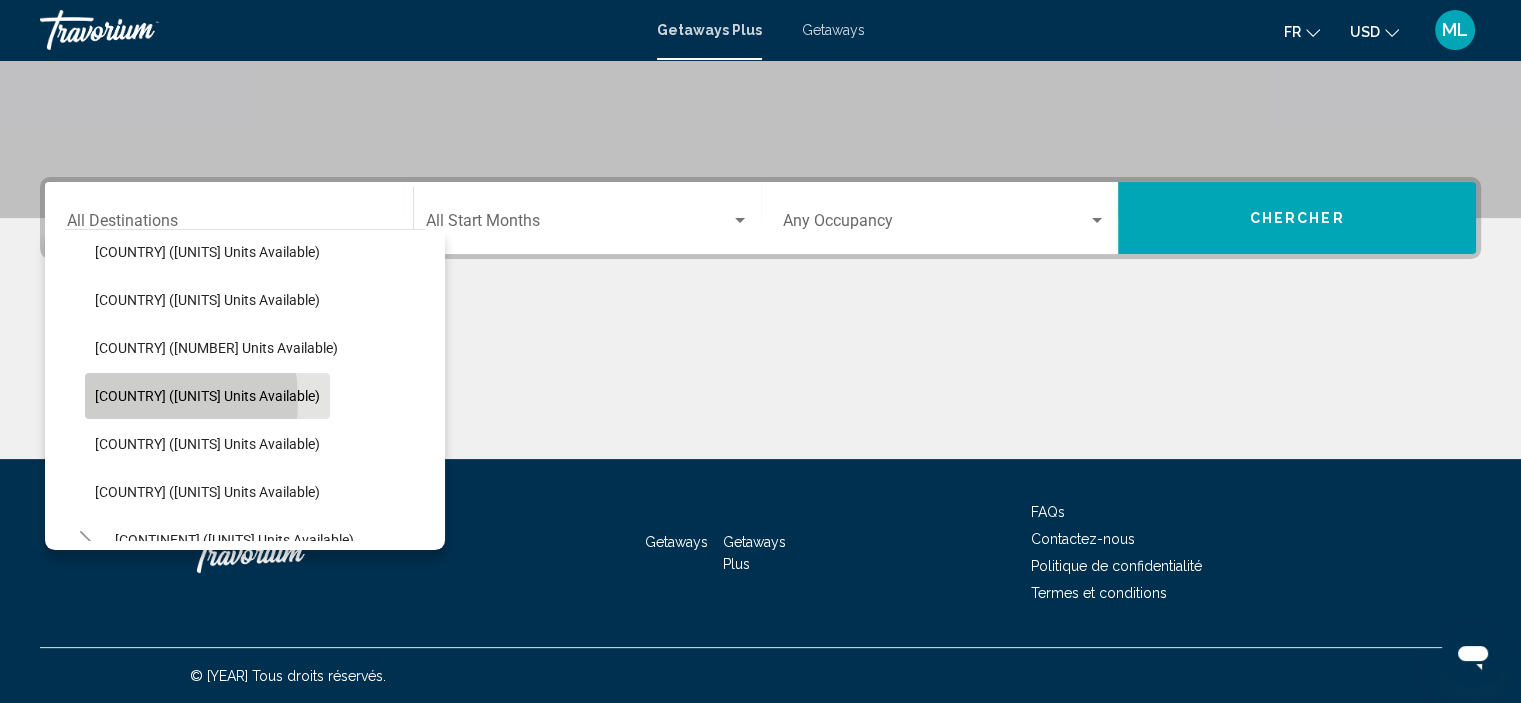 click on "[COUNTRY] ([UNITS] units available)" at bounding box center (207, 396) 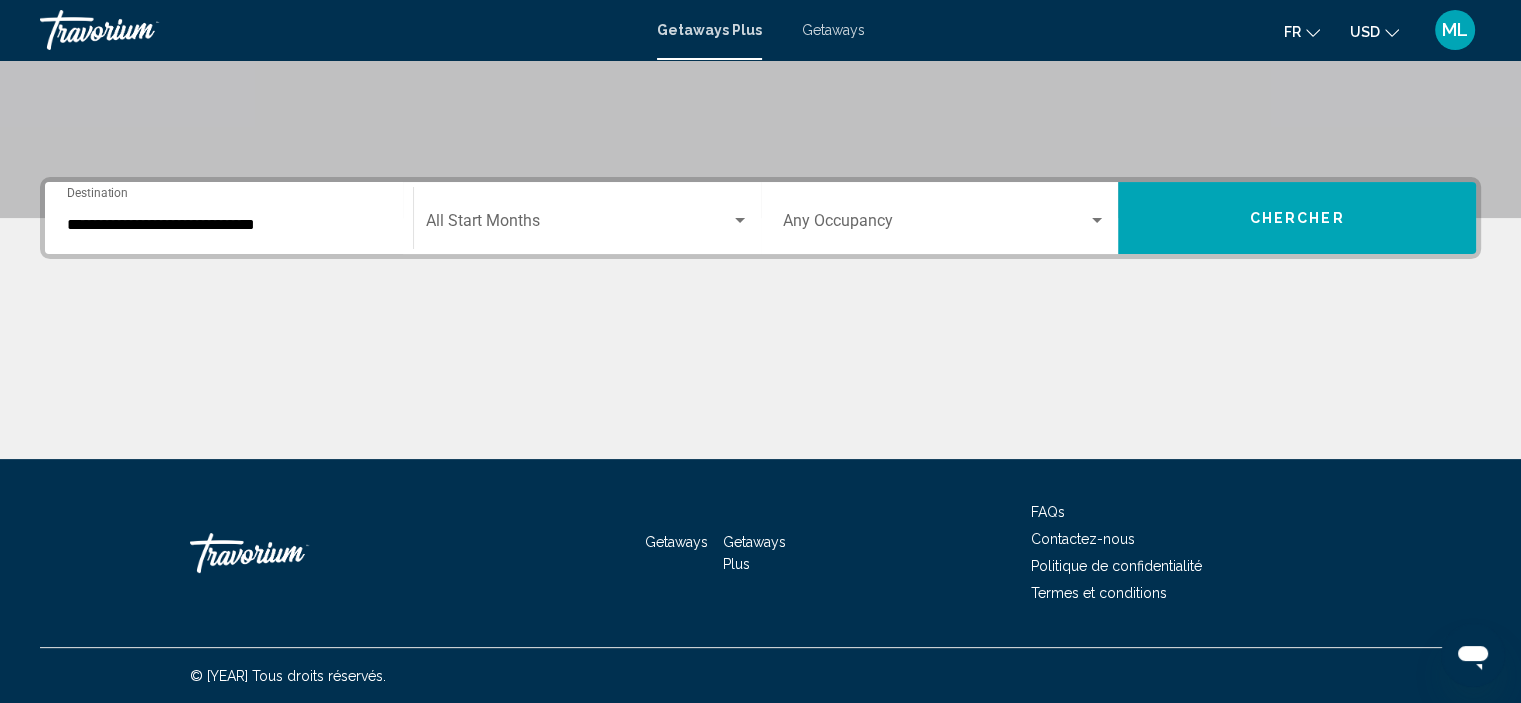 click on "Start Month All Start Months" at bounding box center (587, 218) 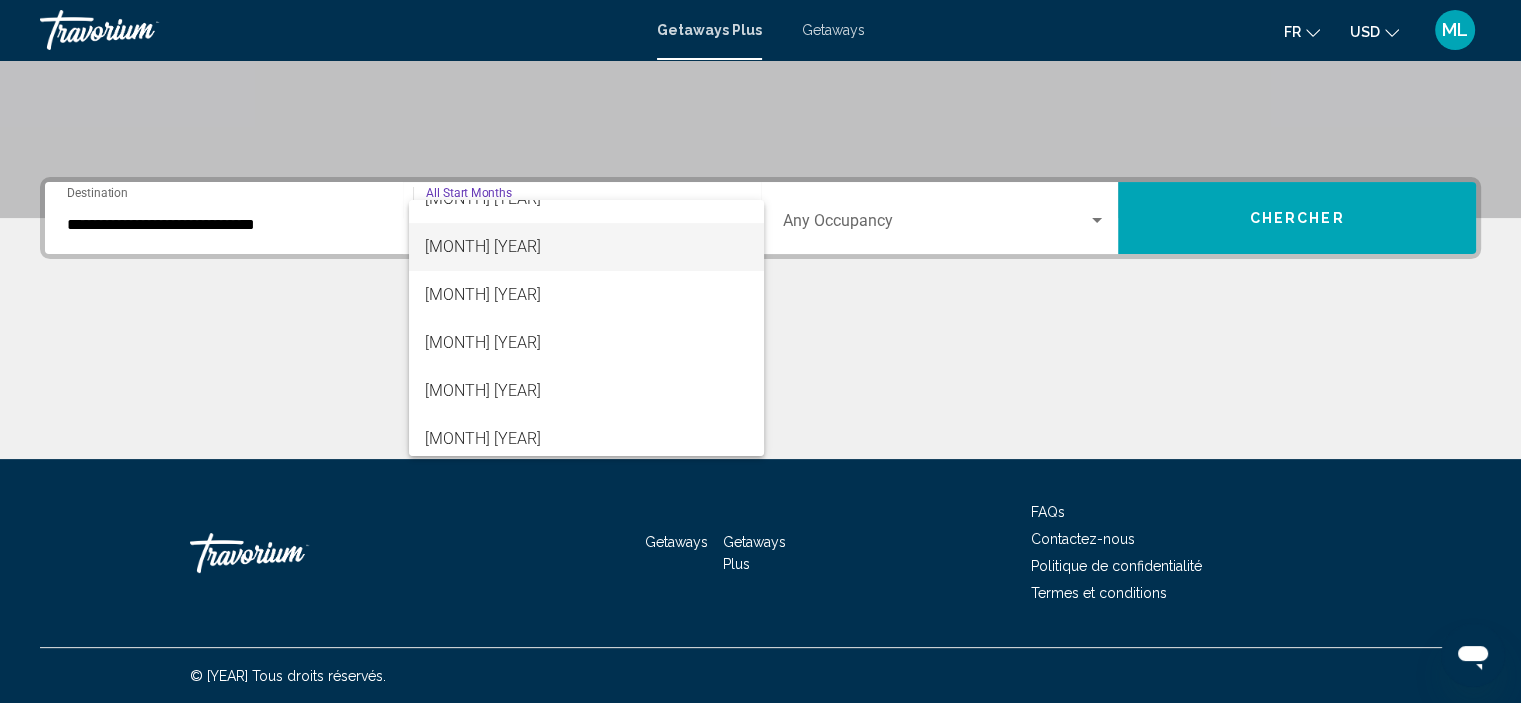 scroll, scrollTop: 300, scrollLeft: 0, axis: vertical 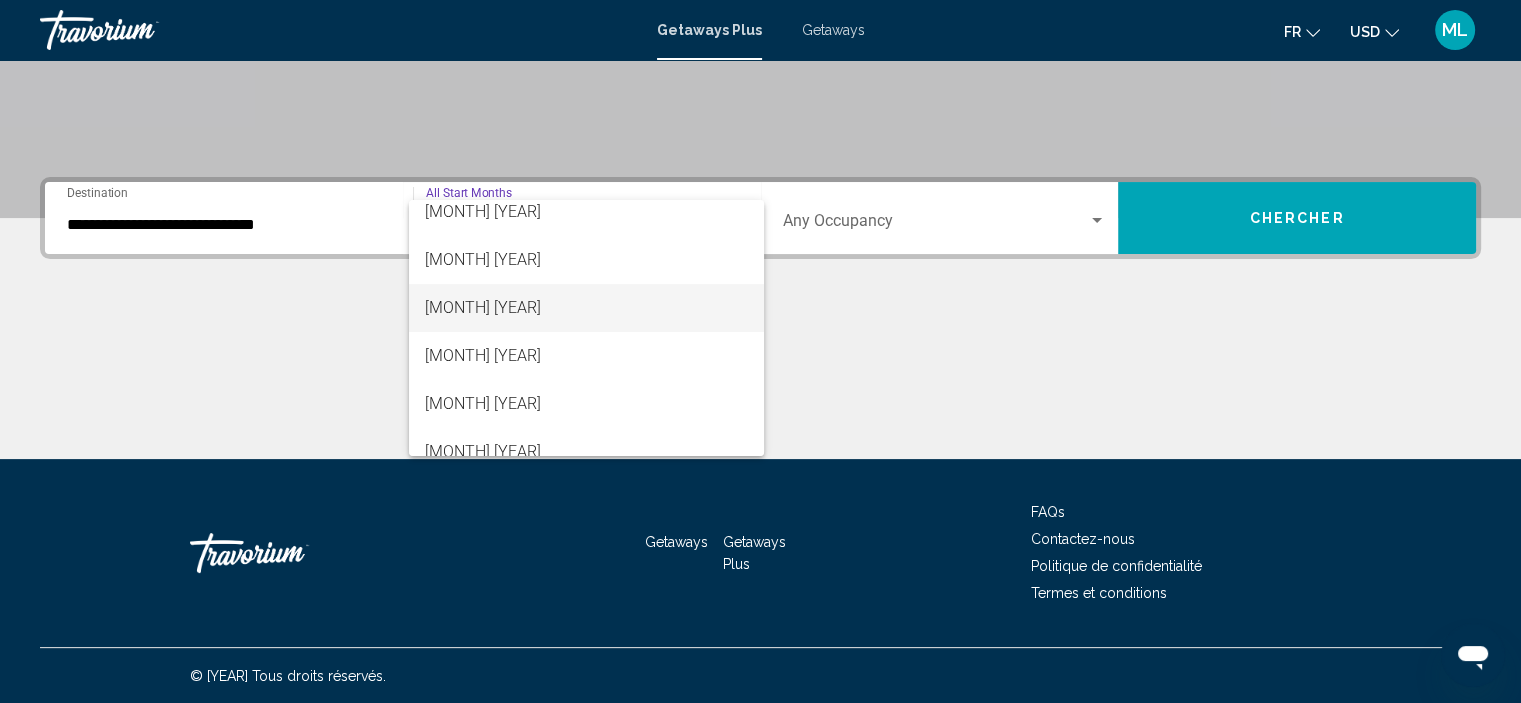 click on "[MONTH] [YEAR]" at bounding box center (586, 308) 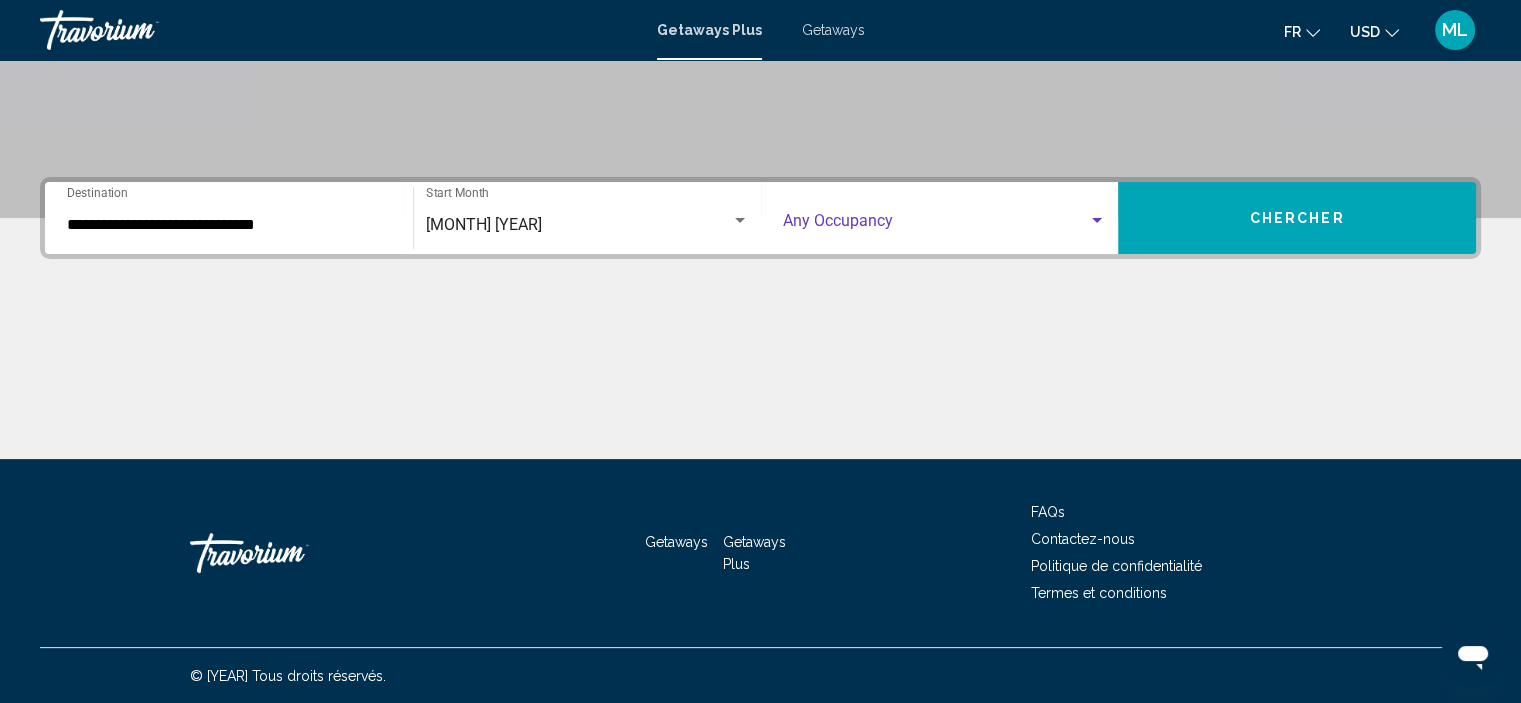 click at bounding box center (1097, 221) 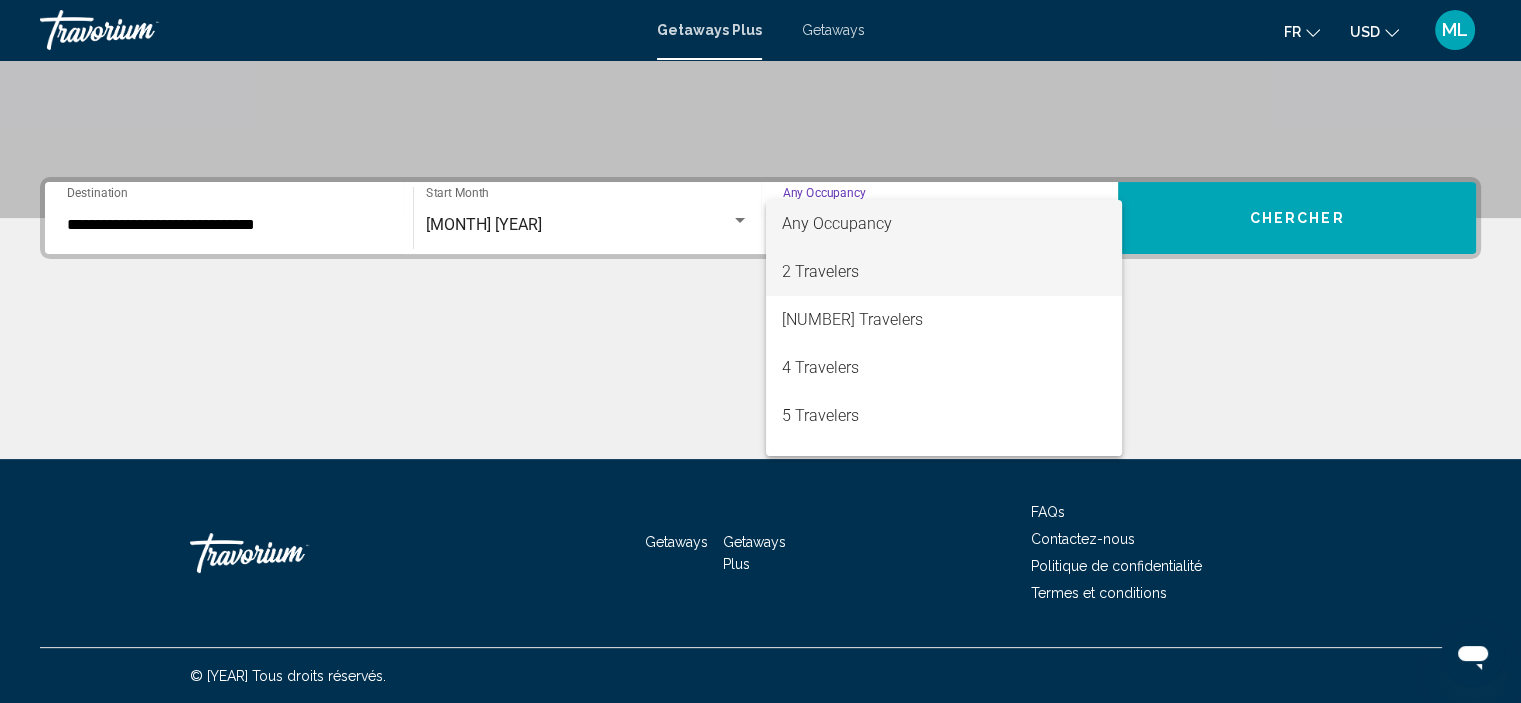click on "2 Travelers" at bounding box center [944, 272] 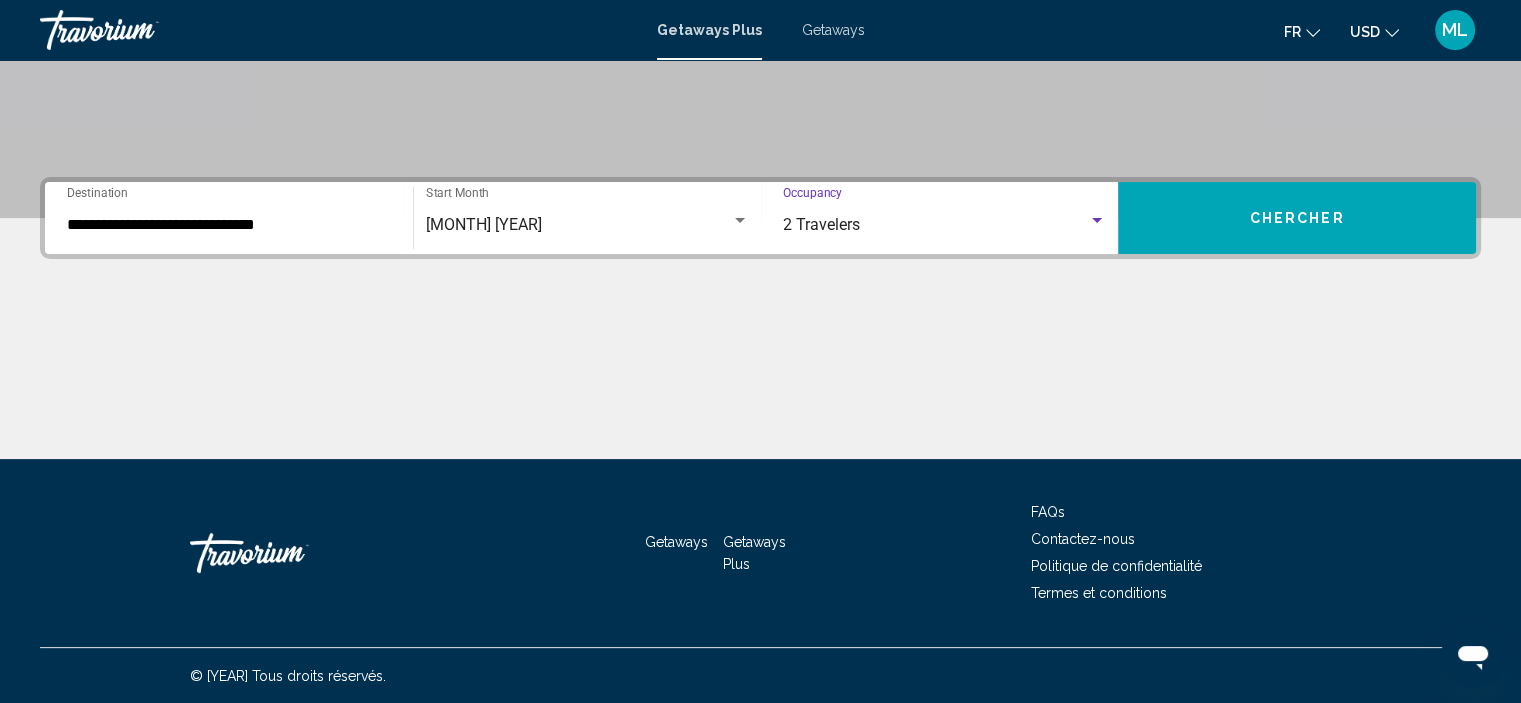 click on "Chercher" at bounding box center (1297, 218) 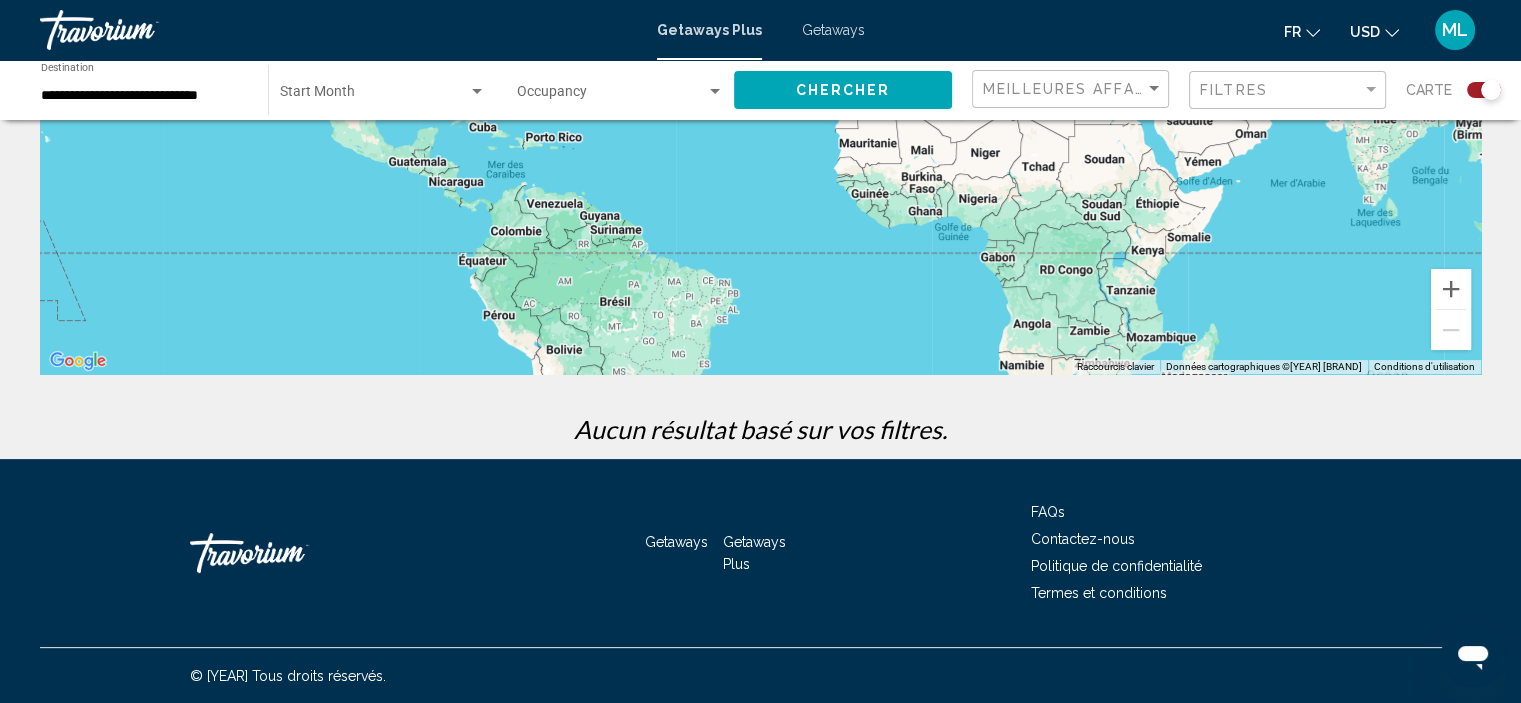 scroll, scrollTop: 0, scrollLeft: 0, axis: both 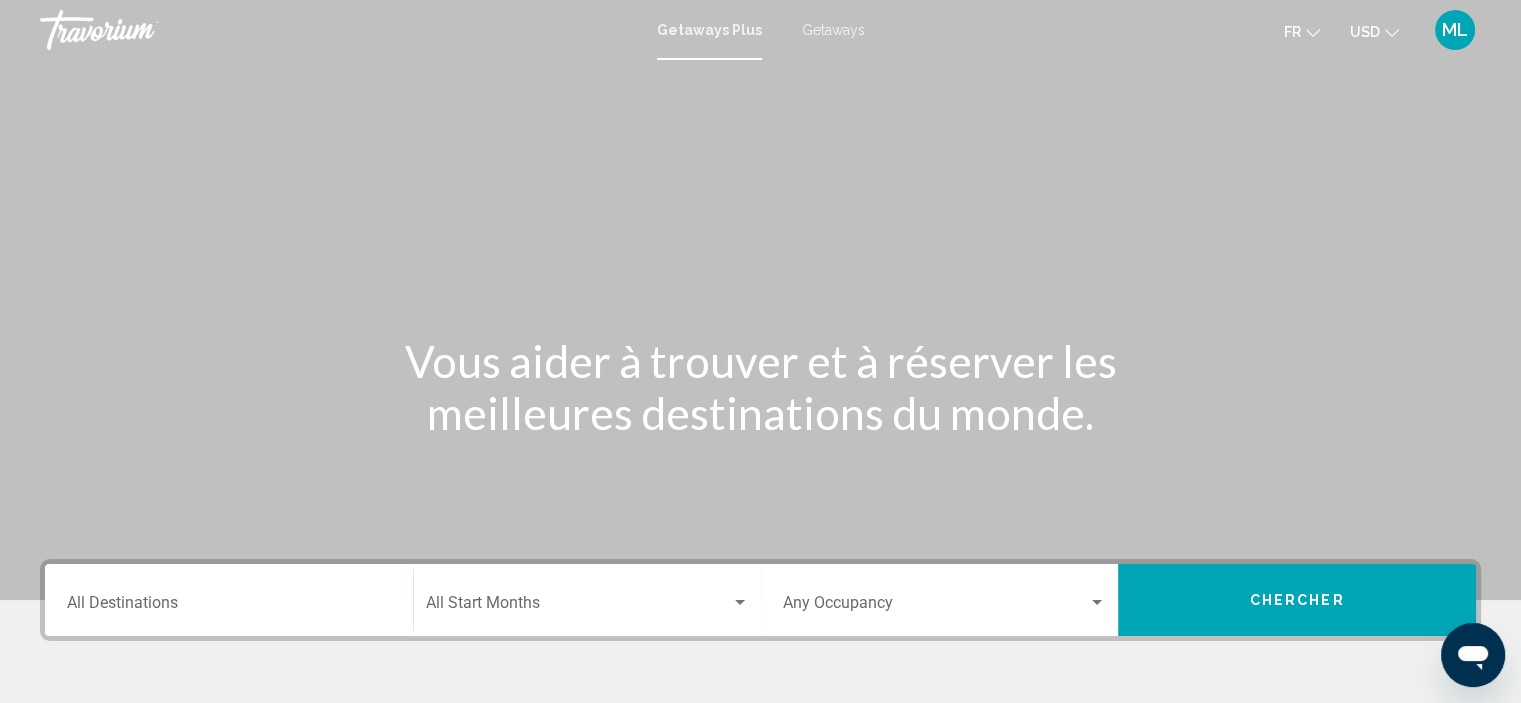 click on "Destination All Destinations" at bounding box center (229, 600) 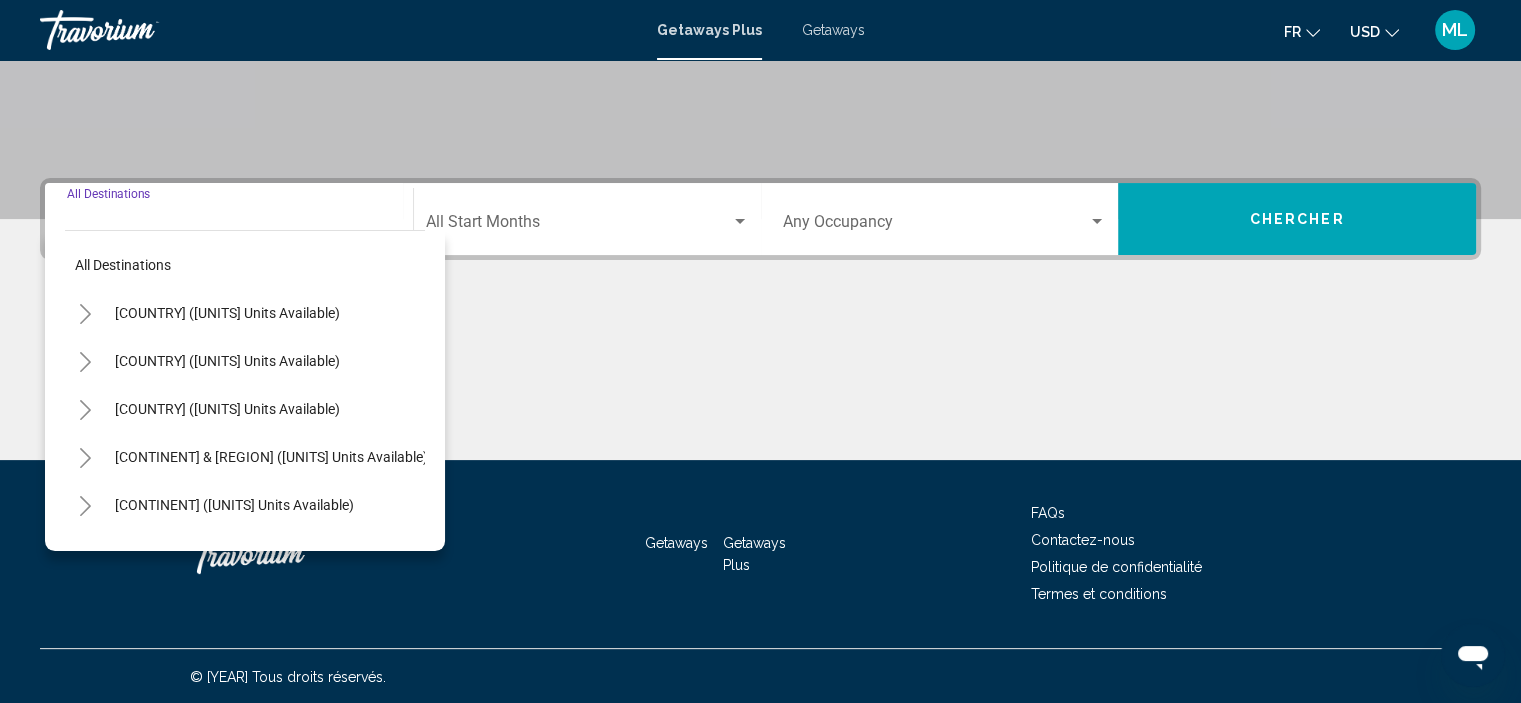 scroll, scrollTop: 382, scrollLeft: 0, axis: vertical 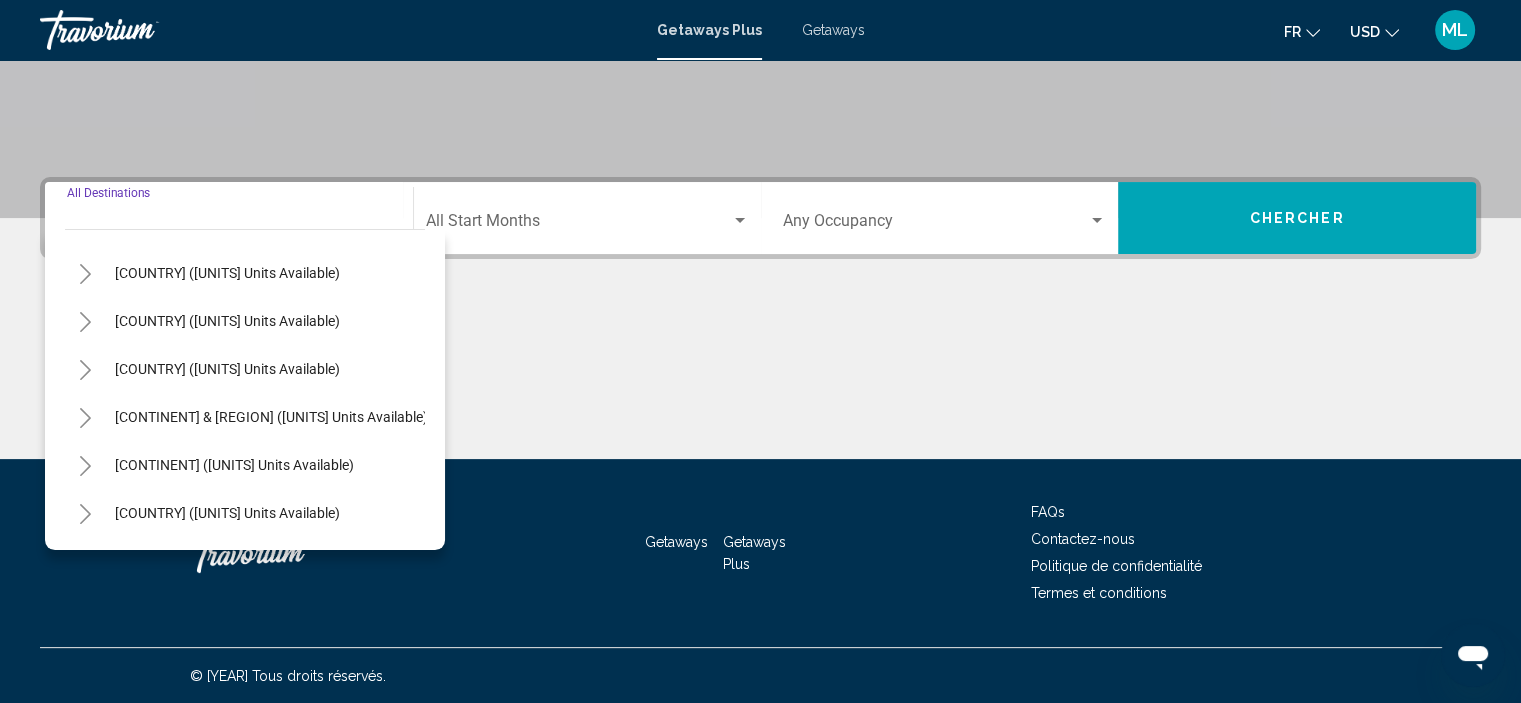 click on "Destination All Destinations" at bounding box center (229, 218) 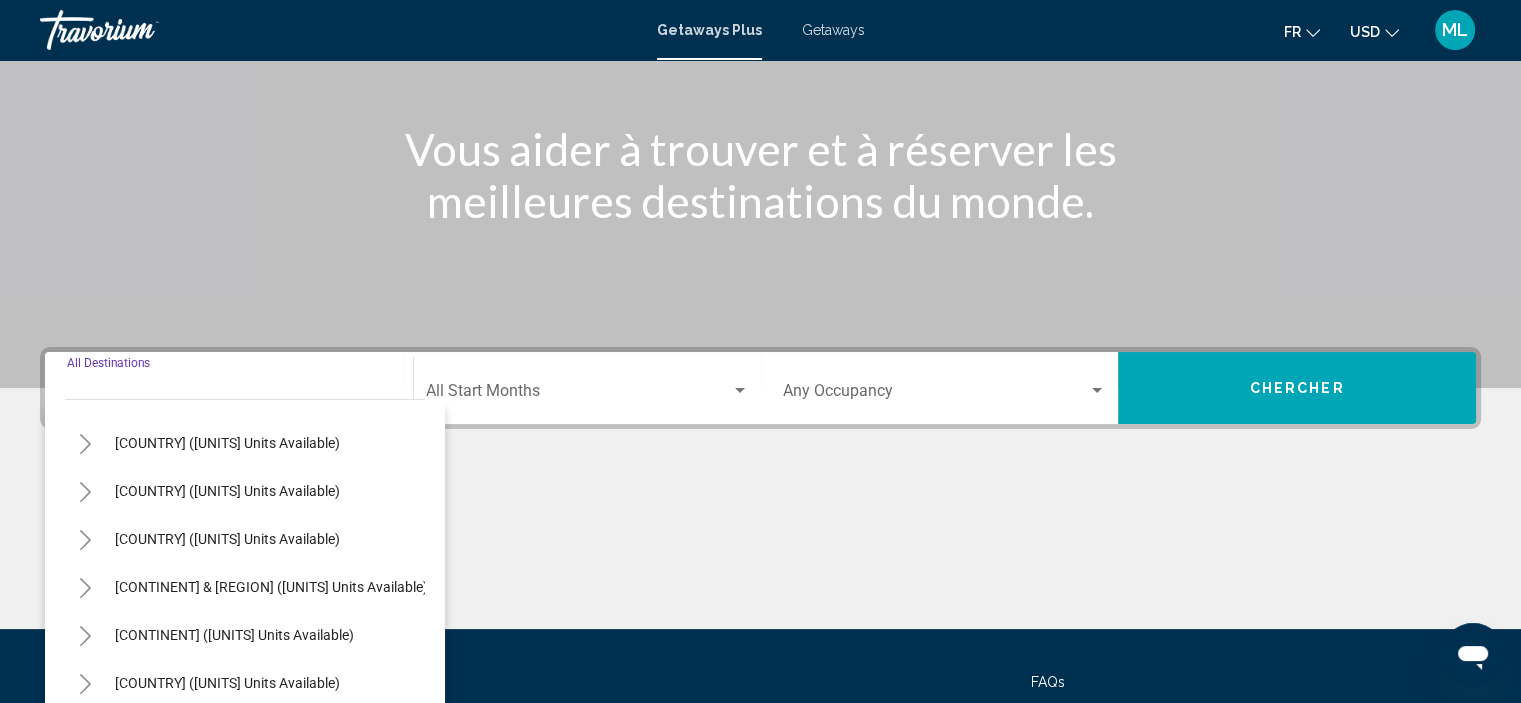 scroll, scrollTop: 82, scrollLeft: 0, axis: vertical 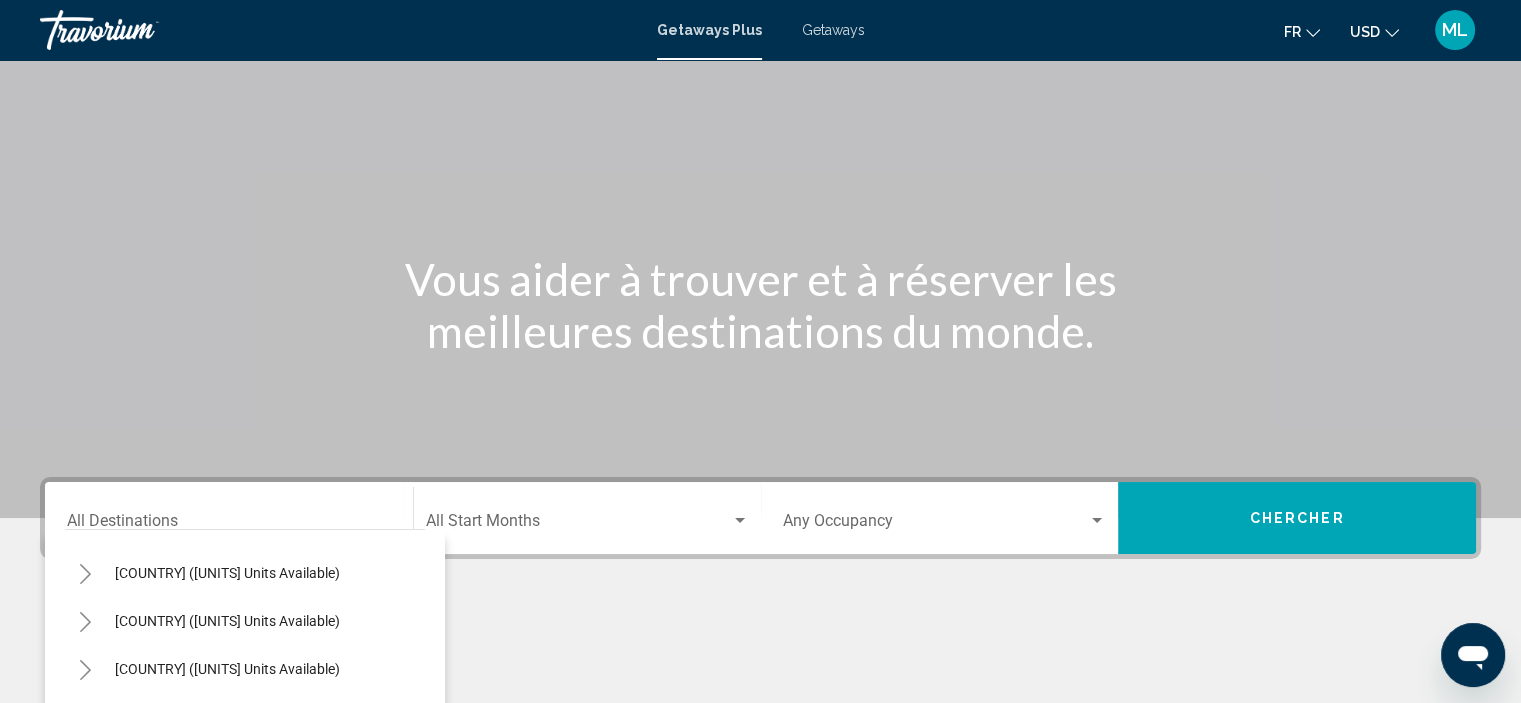 click on "Destination All Destinations" at bounding box center (229, 518) 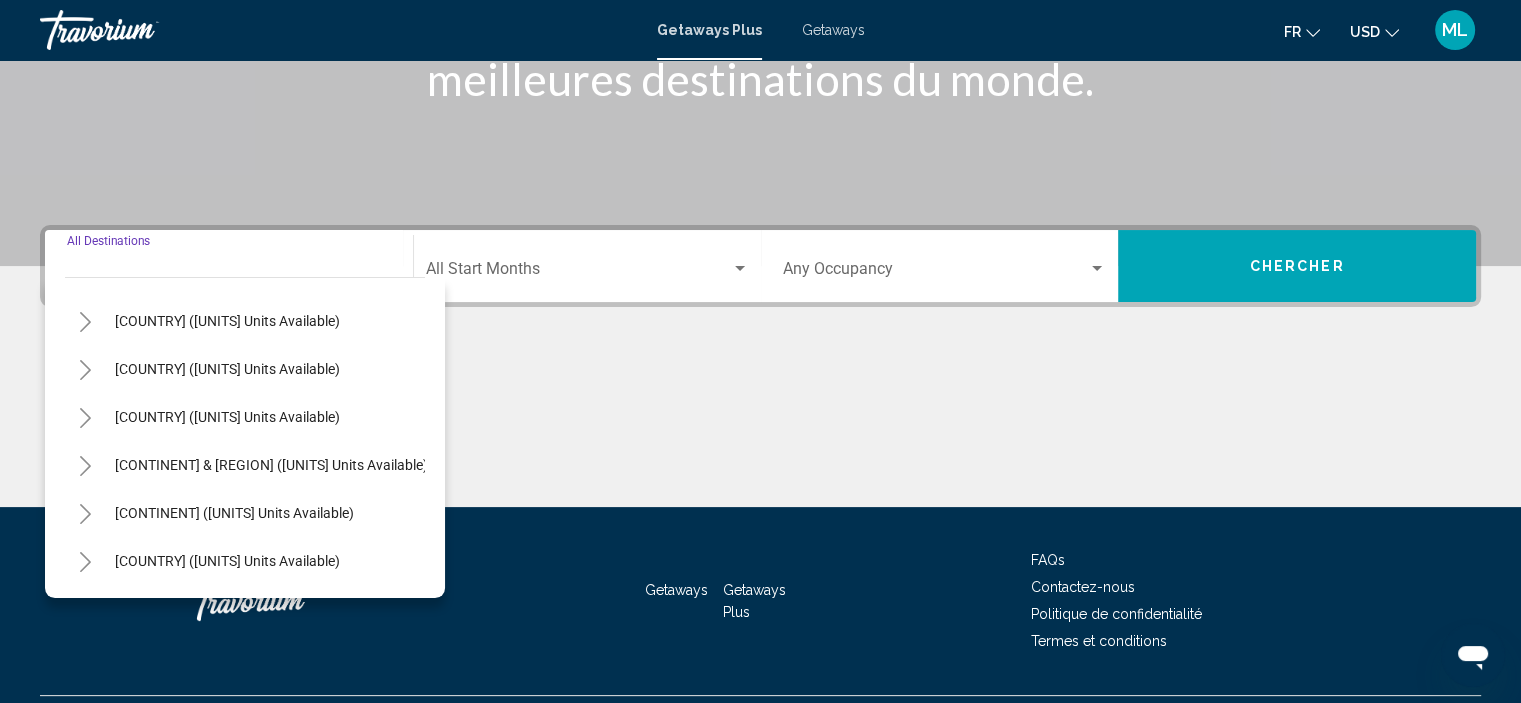 scroll, scrollTop: 382, scrollLeft: 0, axis: vertical 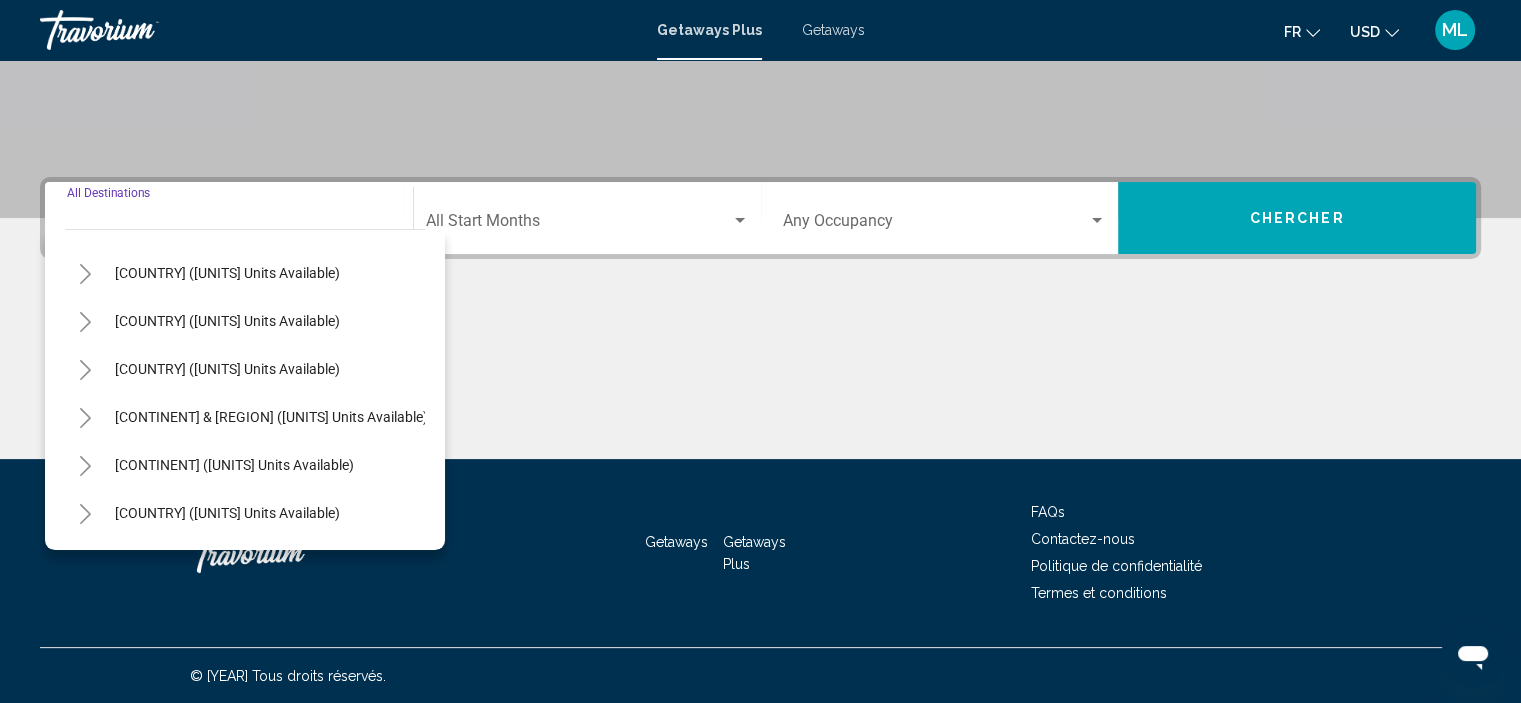 click on "Destination All Destinations" at bounding box center (229, 218) 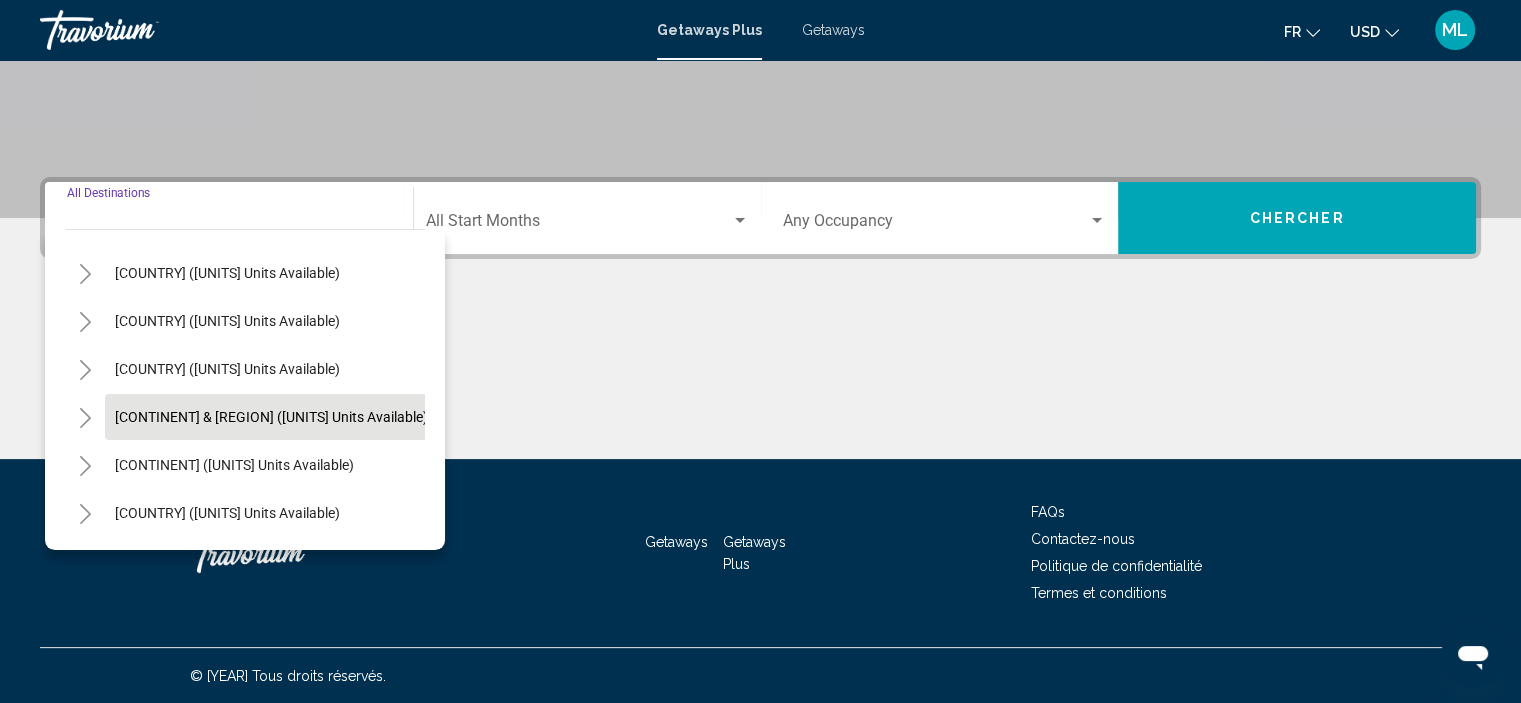 scroll, scrollTop: 0, scrollLeft: 0, axis: both 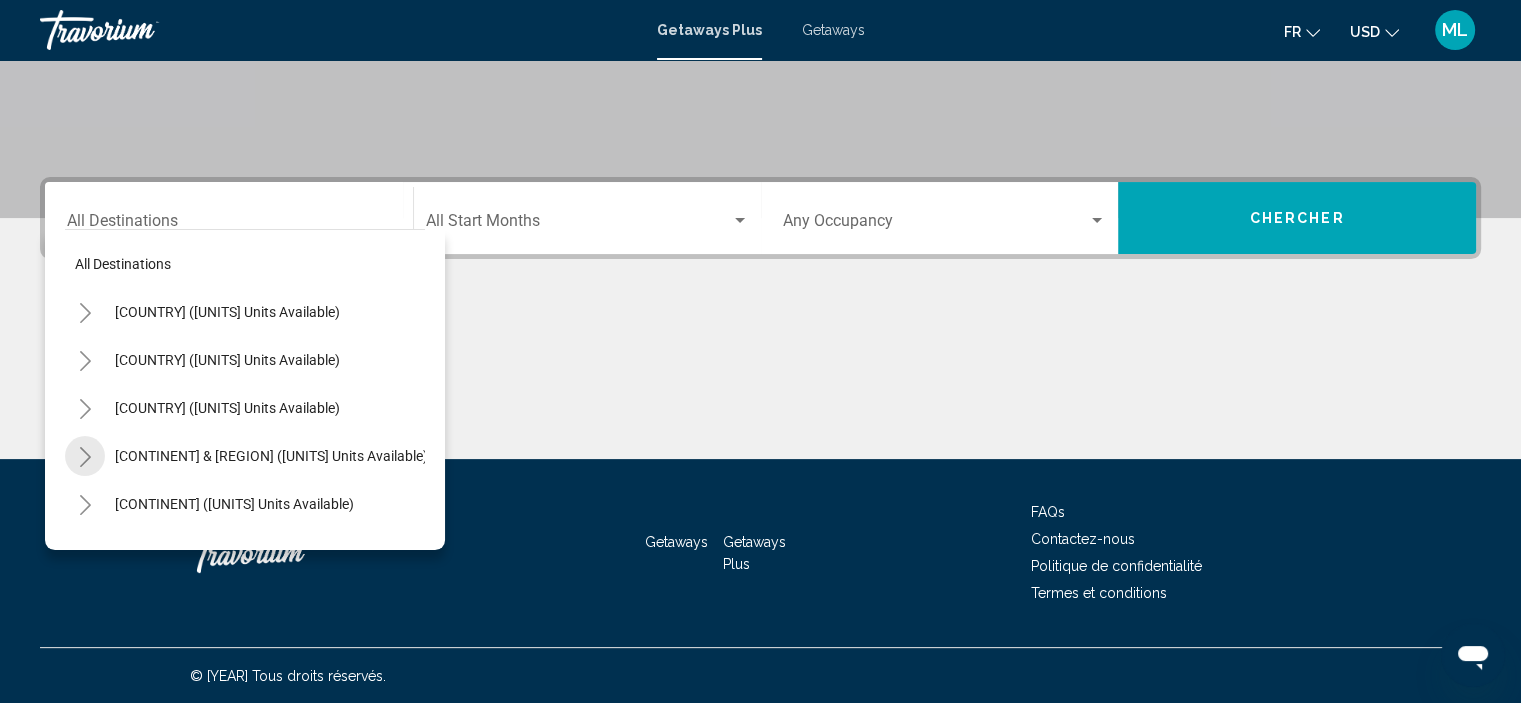 click at bounding box center [85, 457] 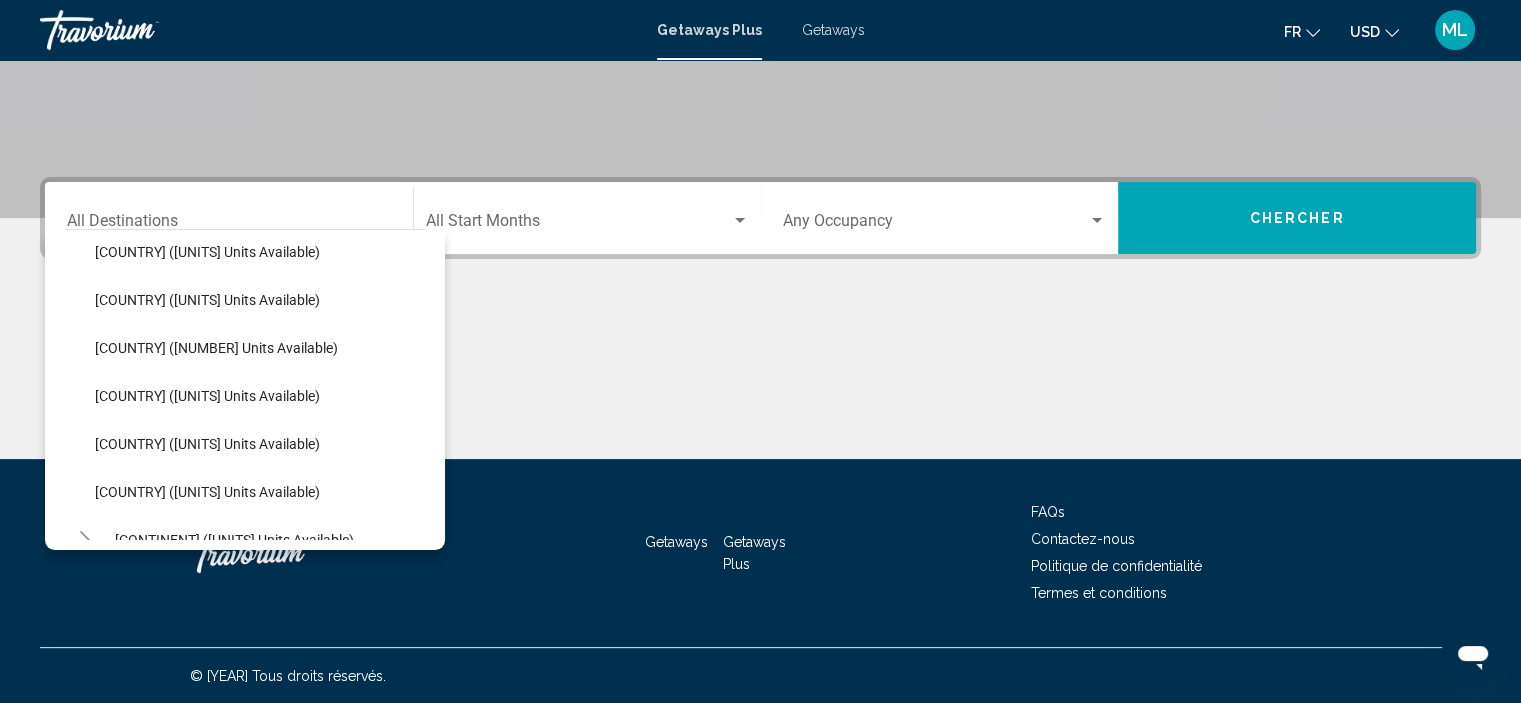 scroll, scrollTop: 400, scrollLeft: 0, axis: vertical 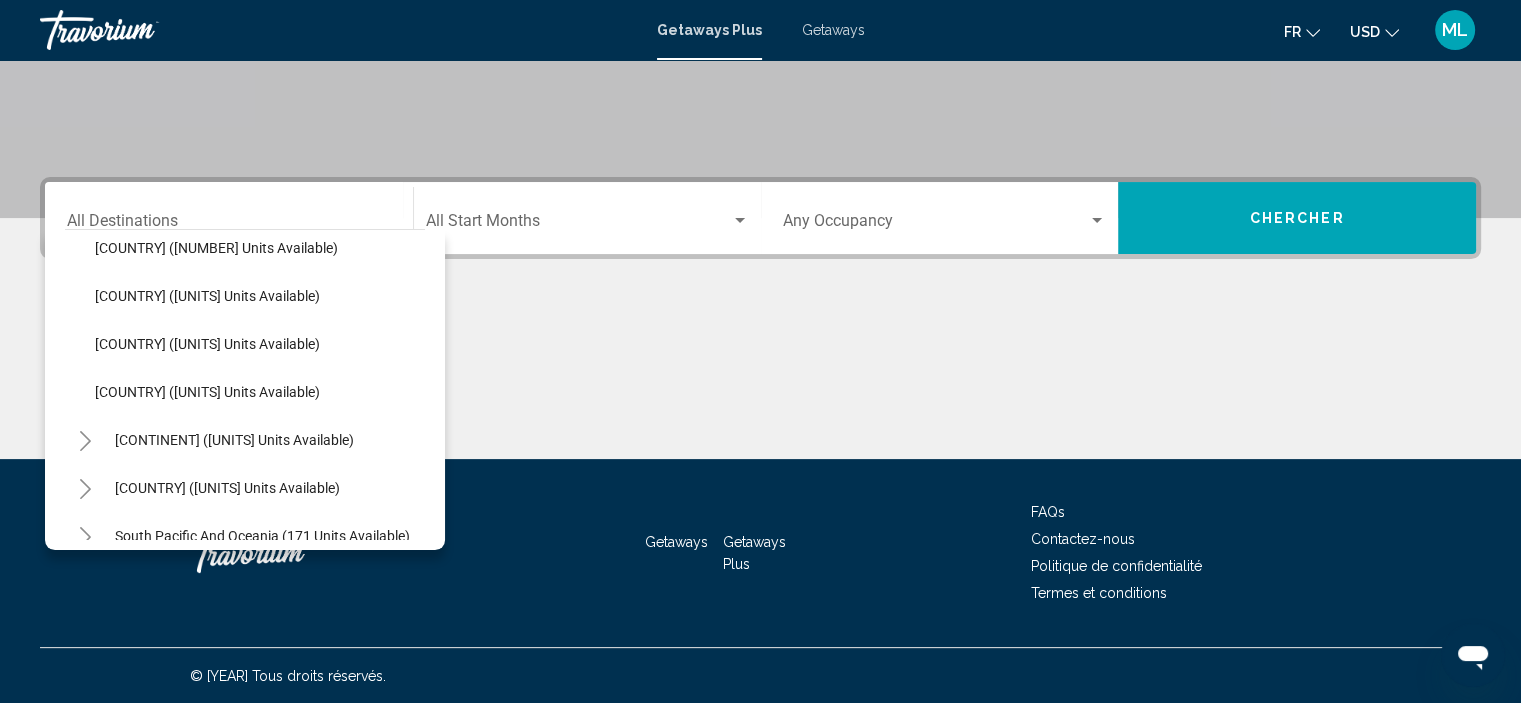 click at bounding box center (85, 441) 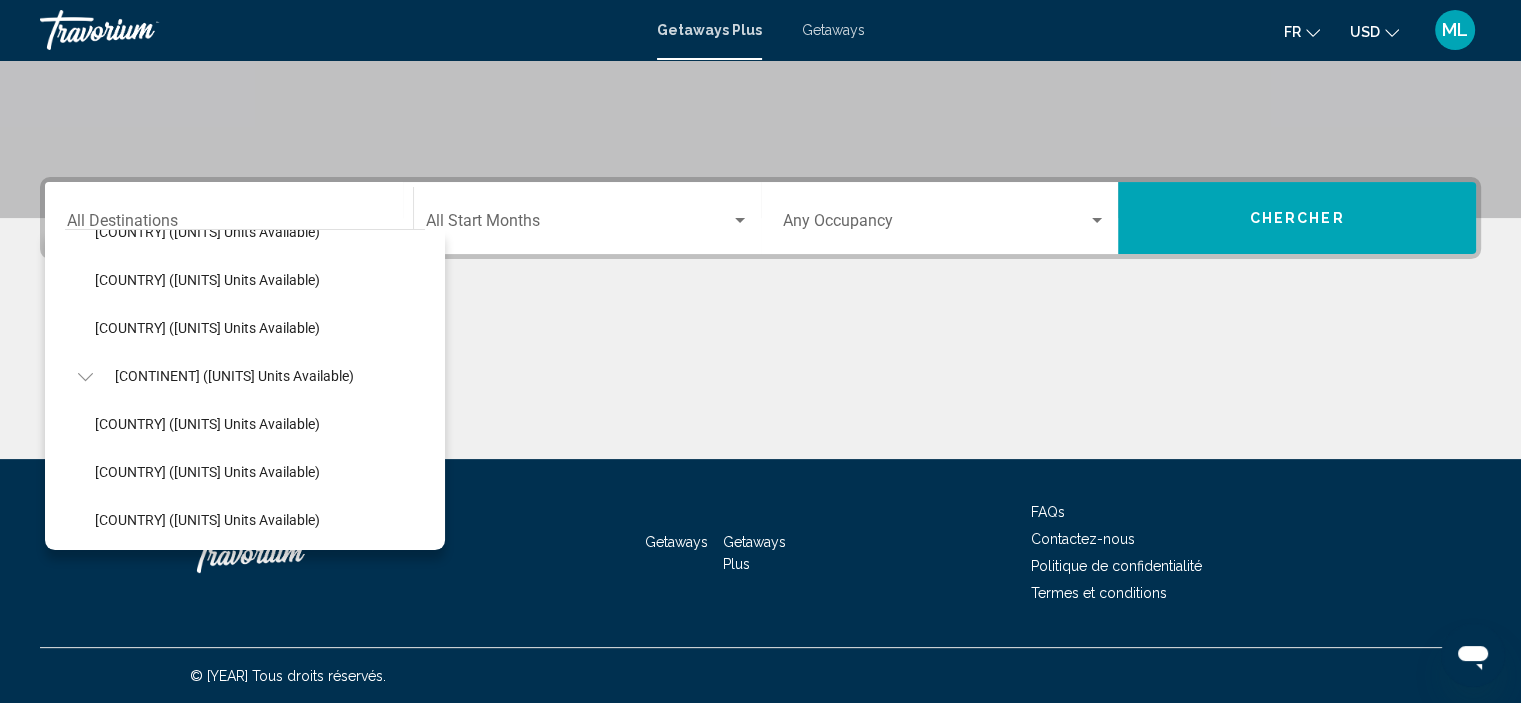 scroll, scrollTop: 500, scrollLeft: 0, axis: vertical 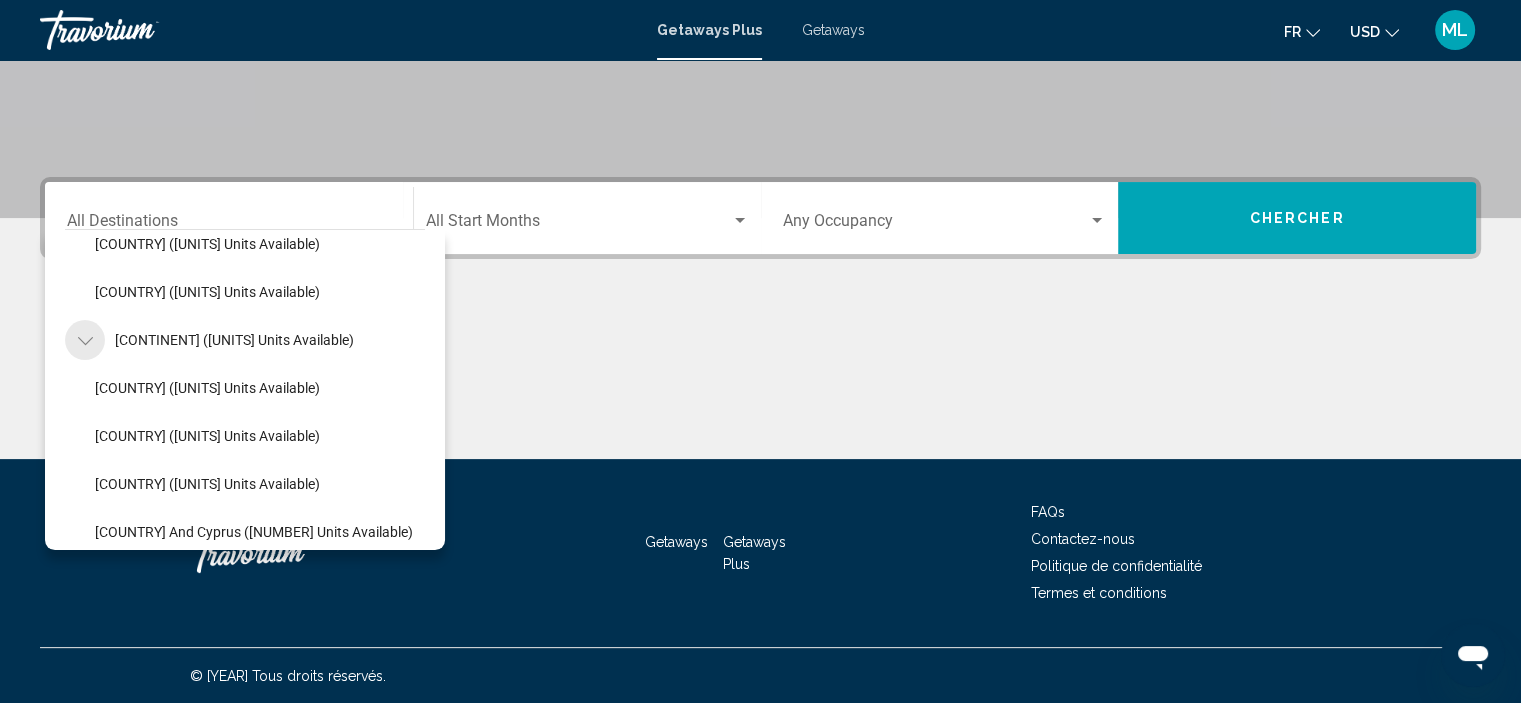click at bounding box center [85, 341] 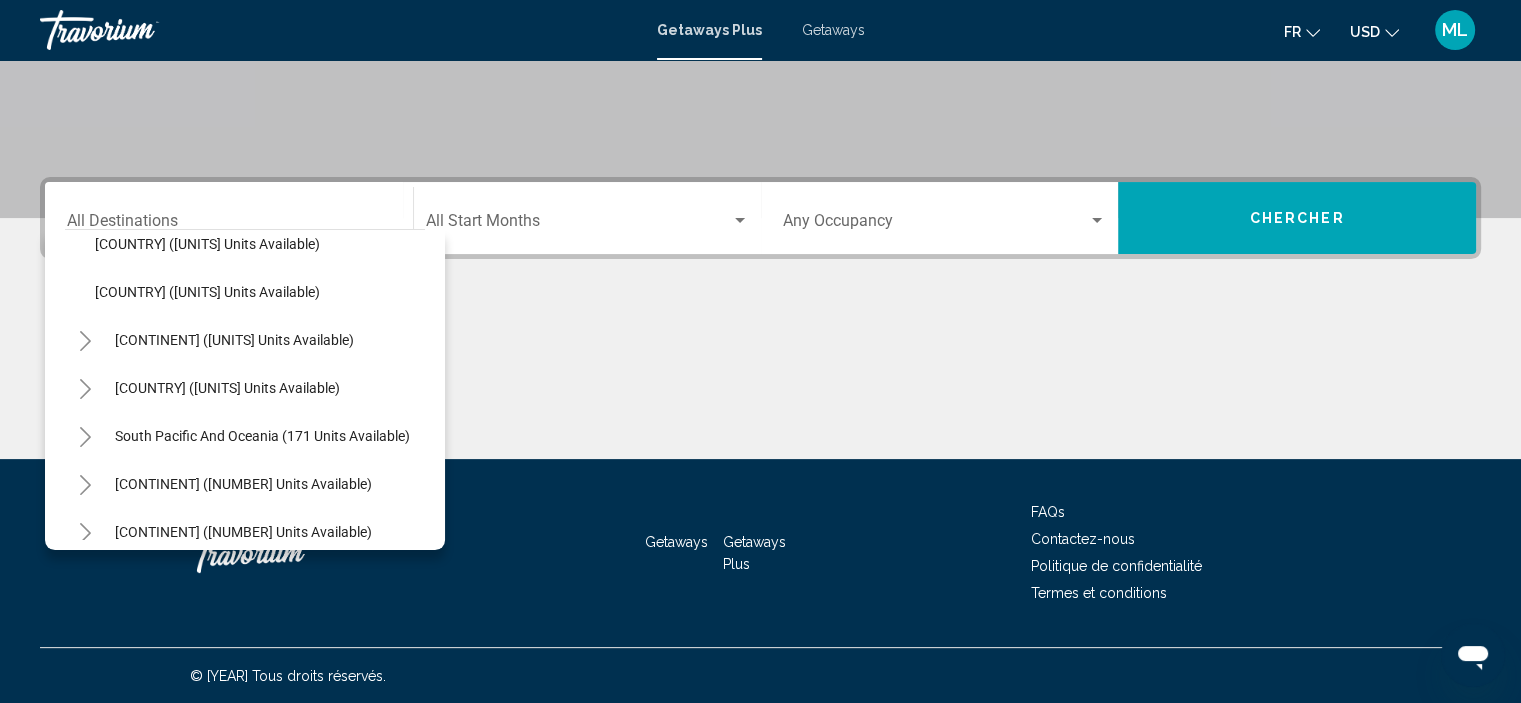 click at bounding box center (85, 437) 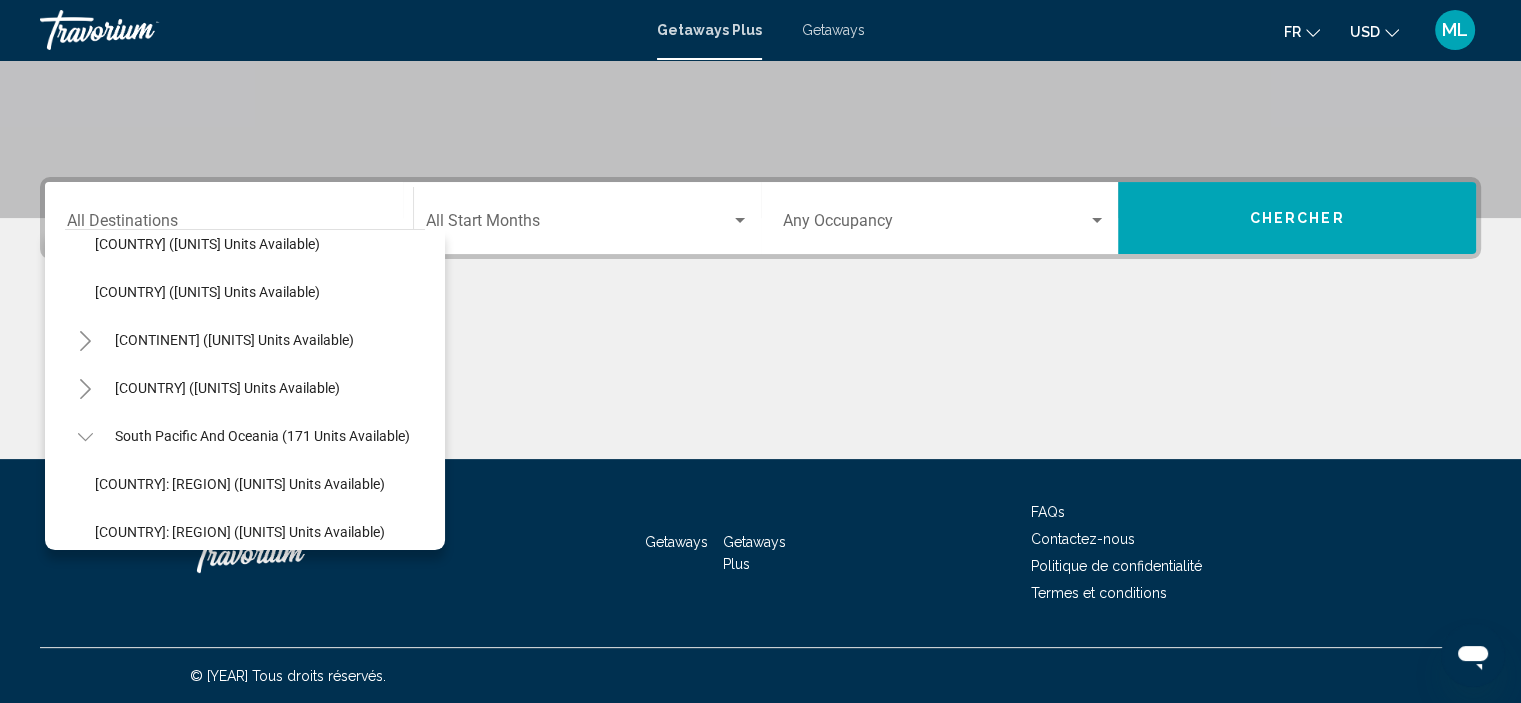 scroll, scrollTop: 600, scrollLeft: 0, axis: vertical 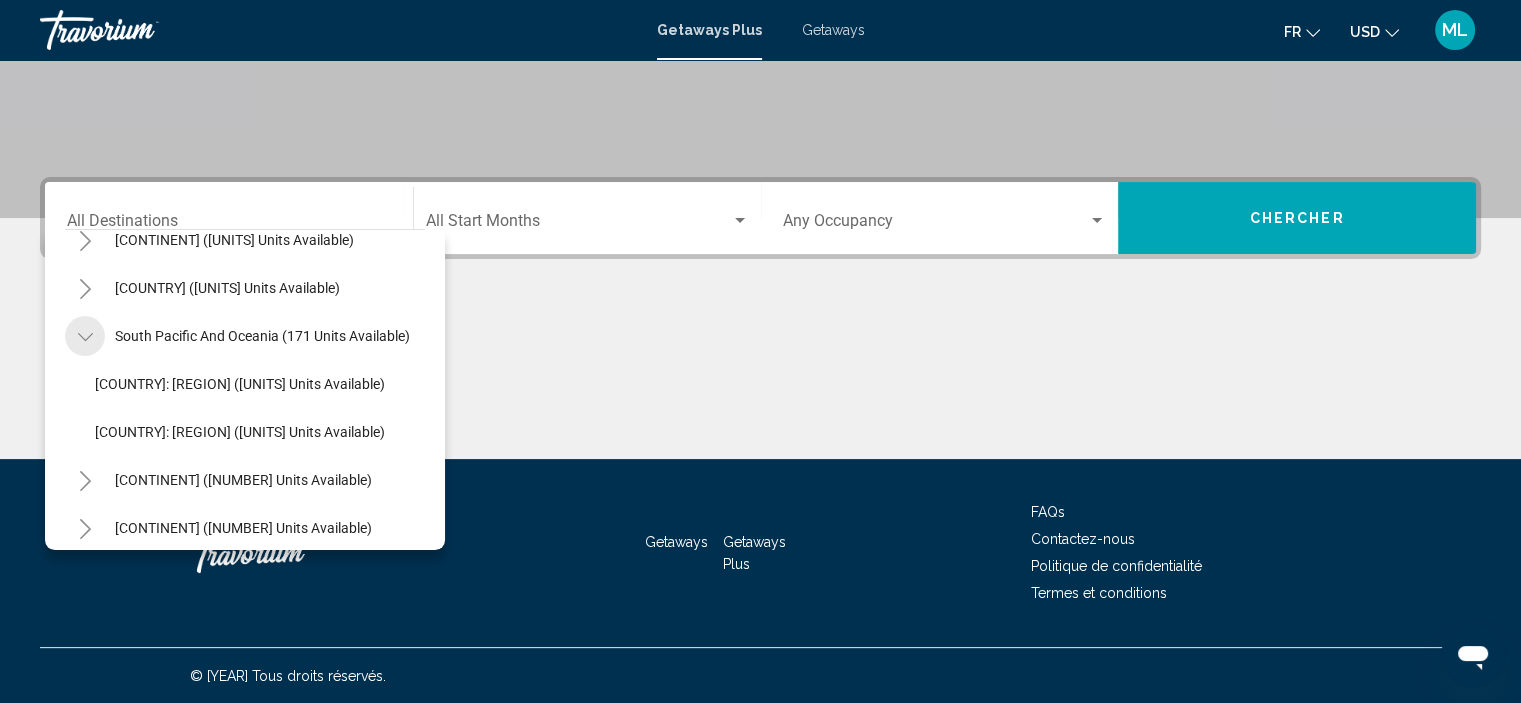 click at bounding box center (85, 337) 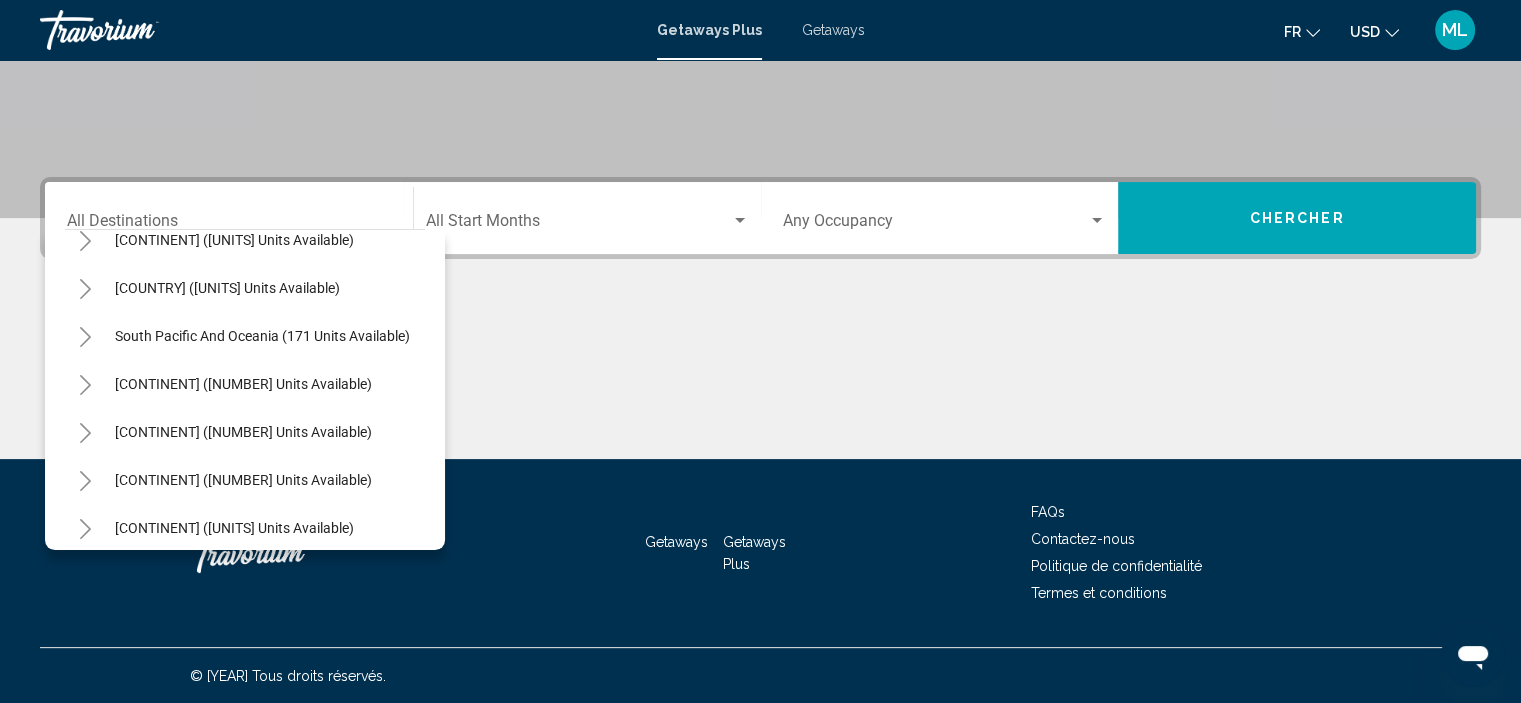 click at bounding box center [85, 433] 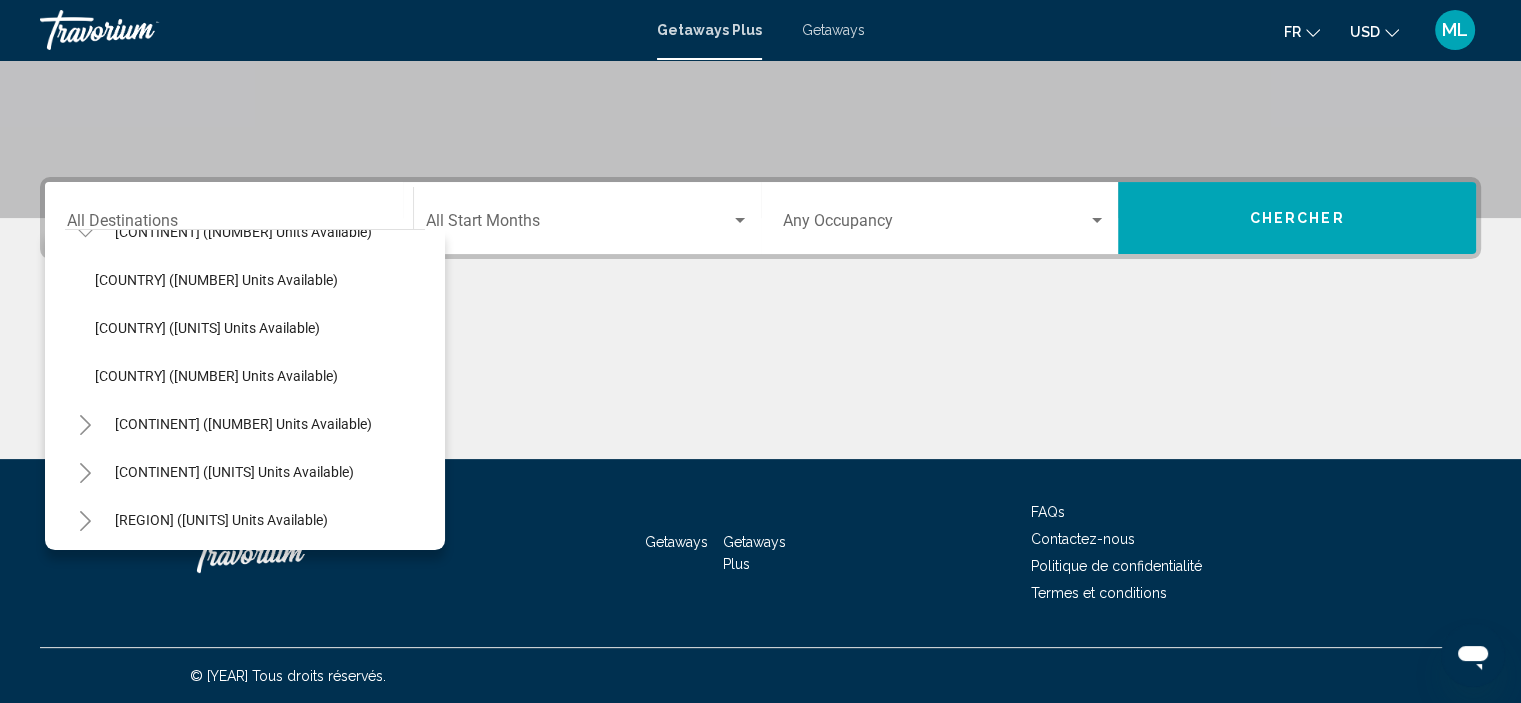 scroll, scrollTop: 819, scrollLeft: 0, axis: vertical 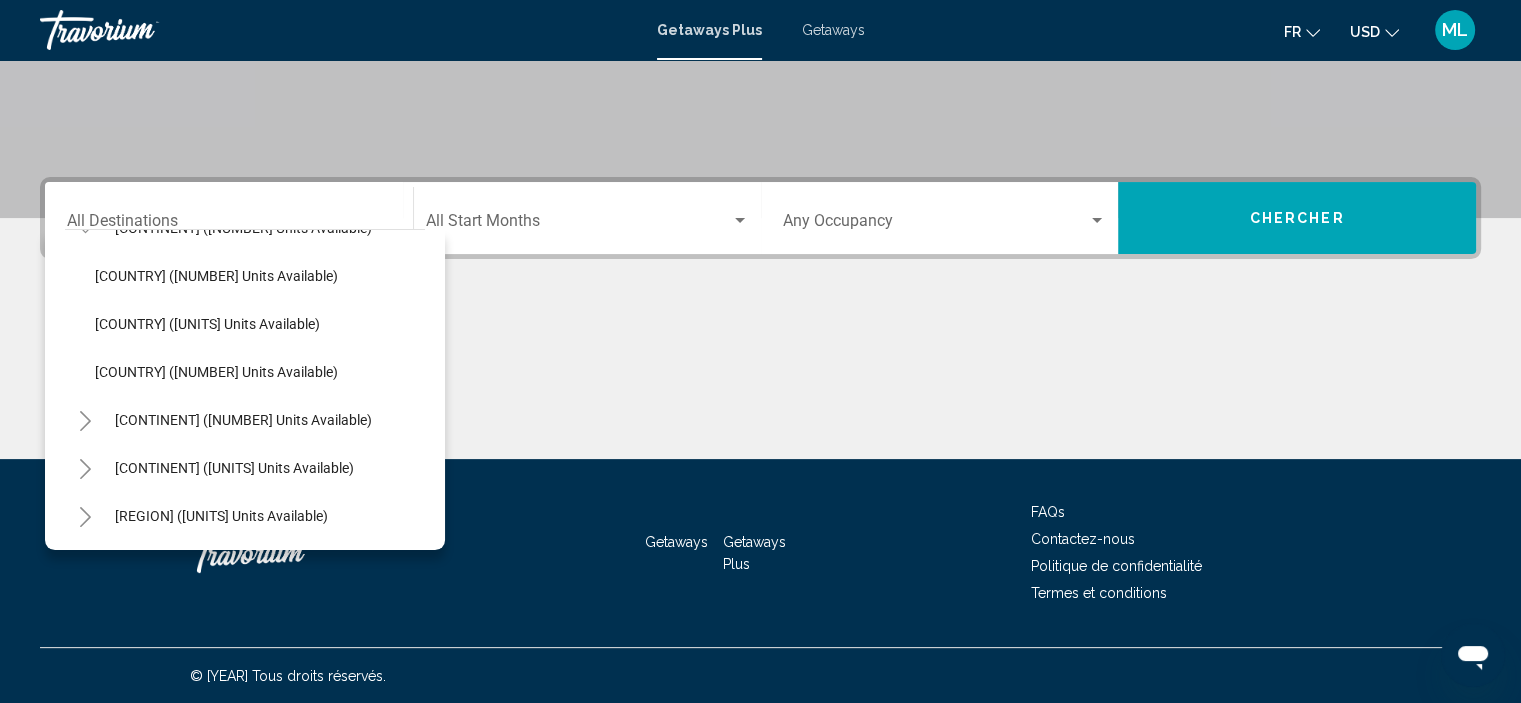 click at bounding box center (85, 517) 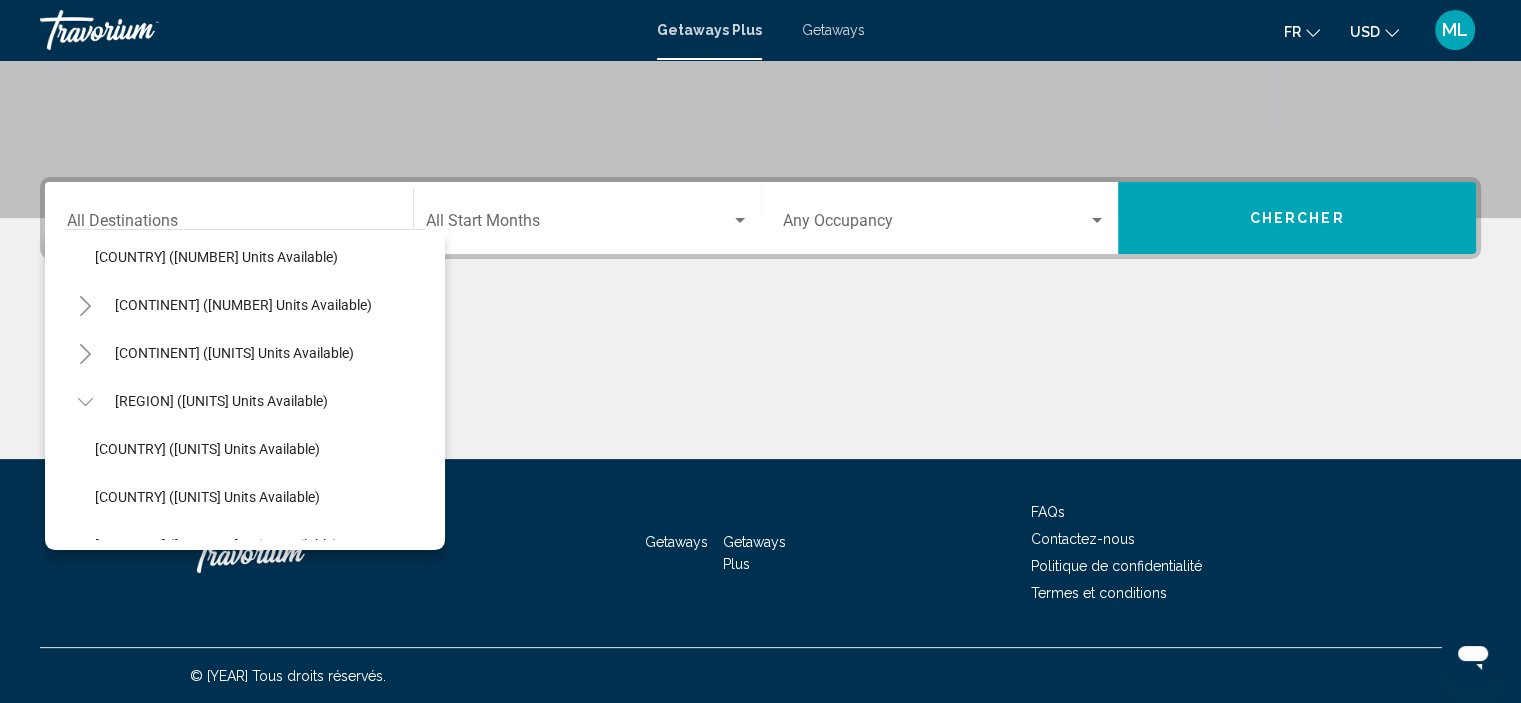 scroll, scrollTop: 963, scrollLeft: 0, axis: vertical 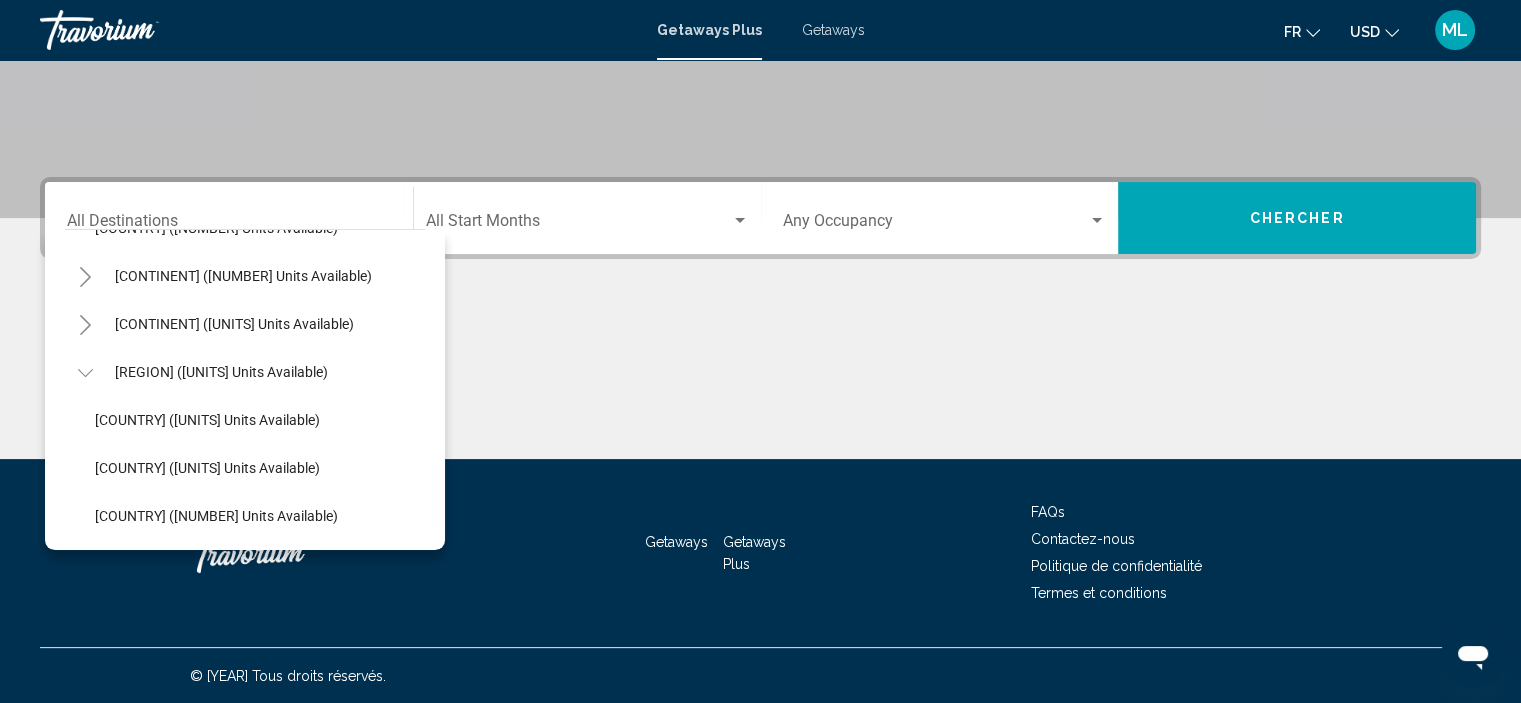 click at bounding box center (84, 373) 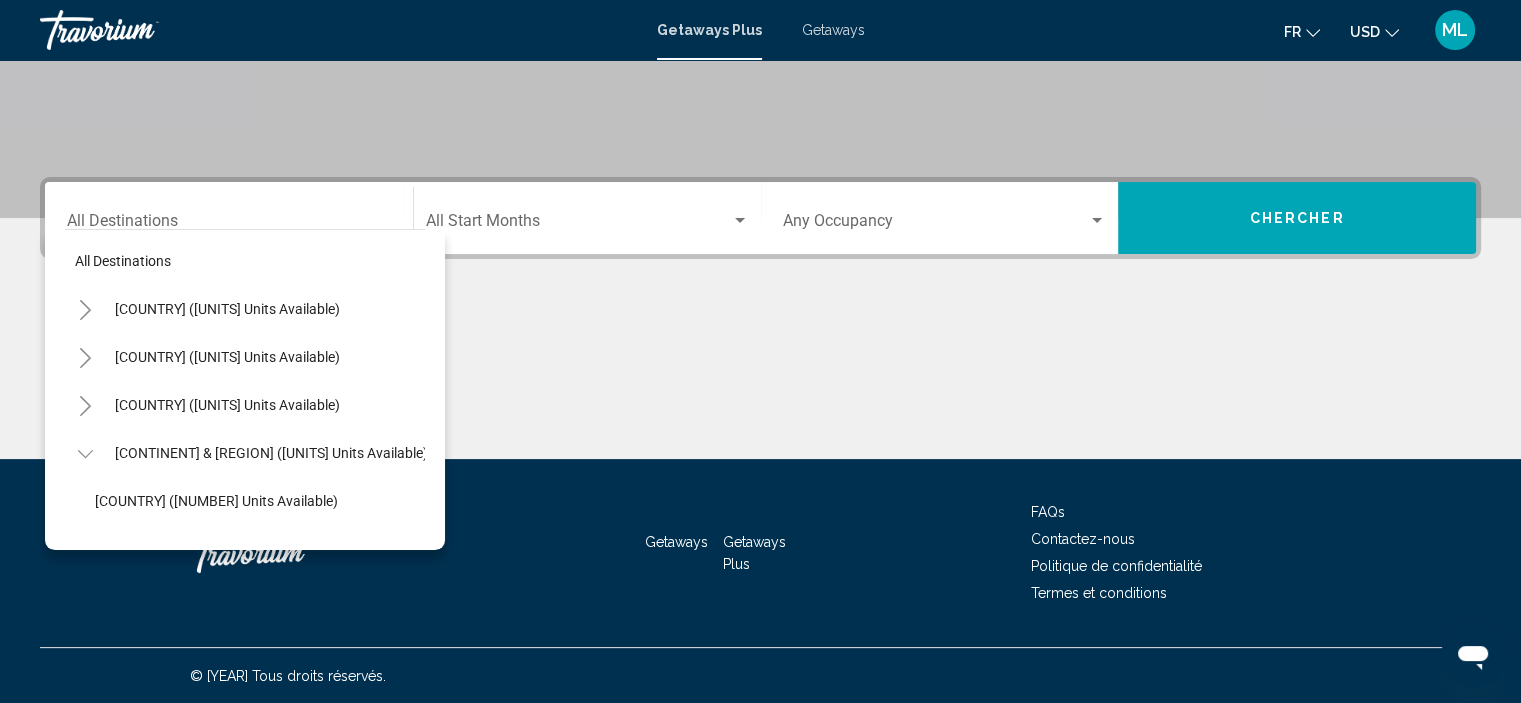 scroll, scrollTop: 0, scrollLeft: 0, axis: both 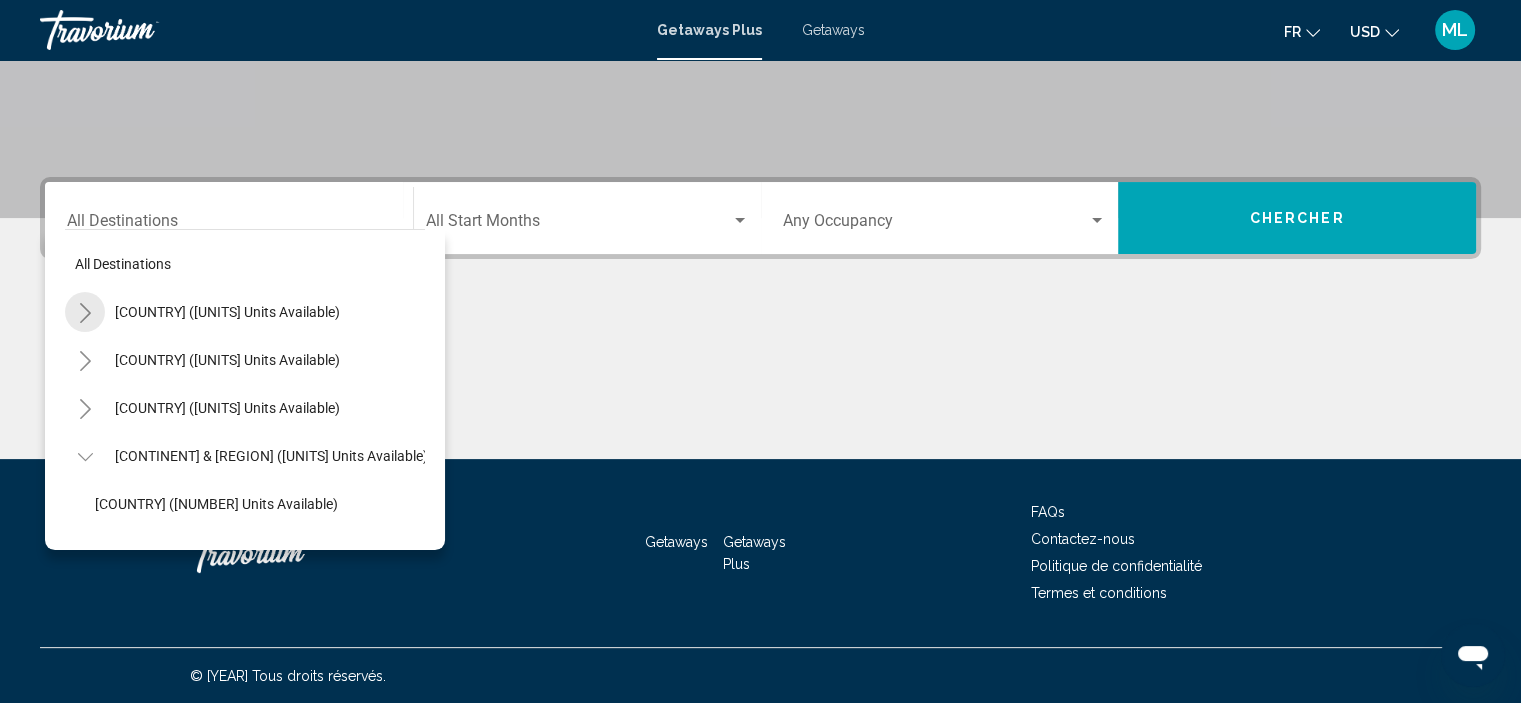 click at bounding box center [85, 313] 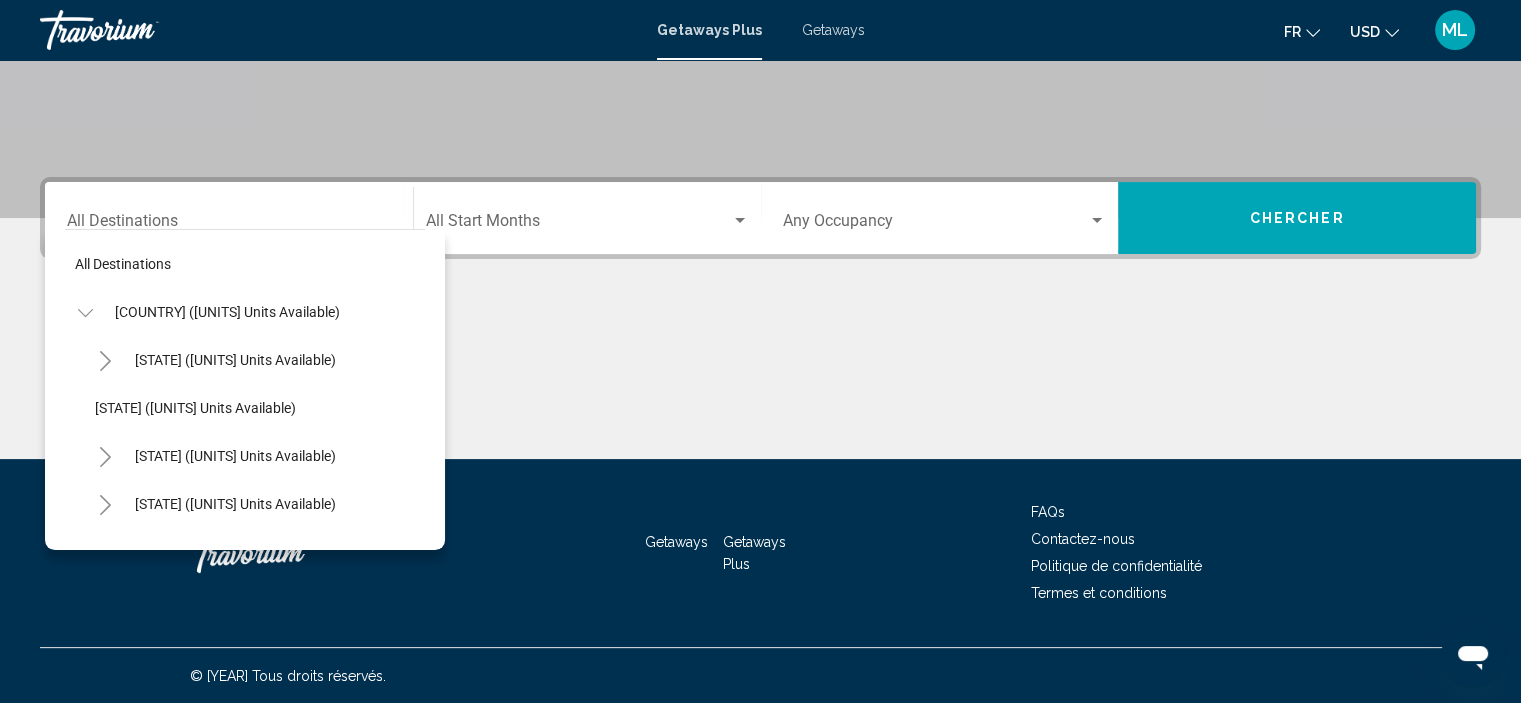 click at bounding box center [105, 361] 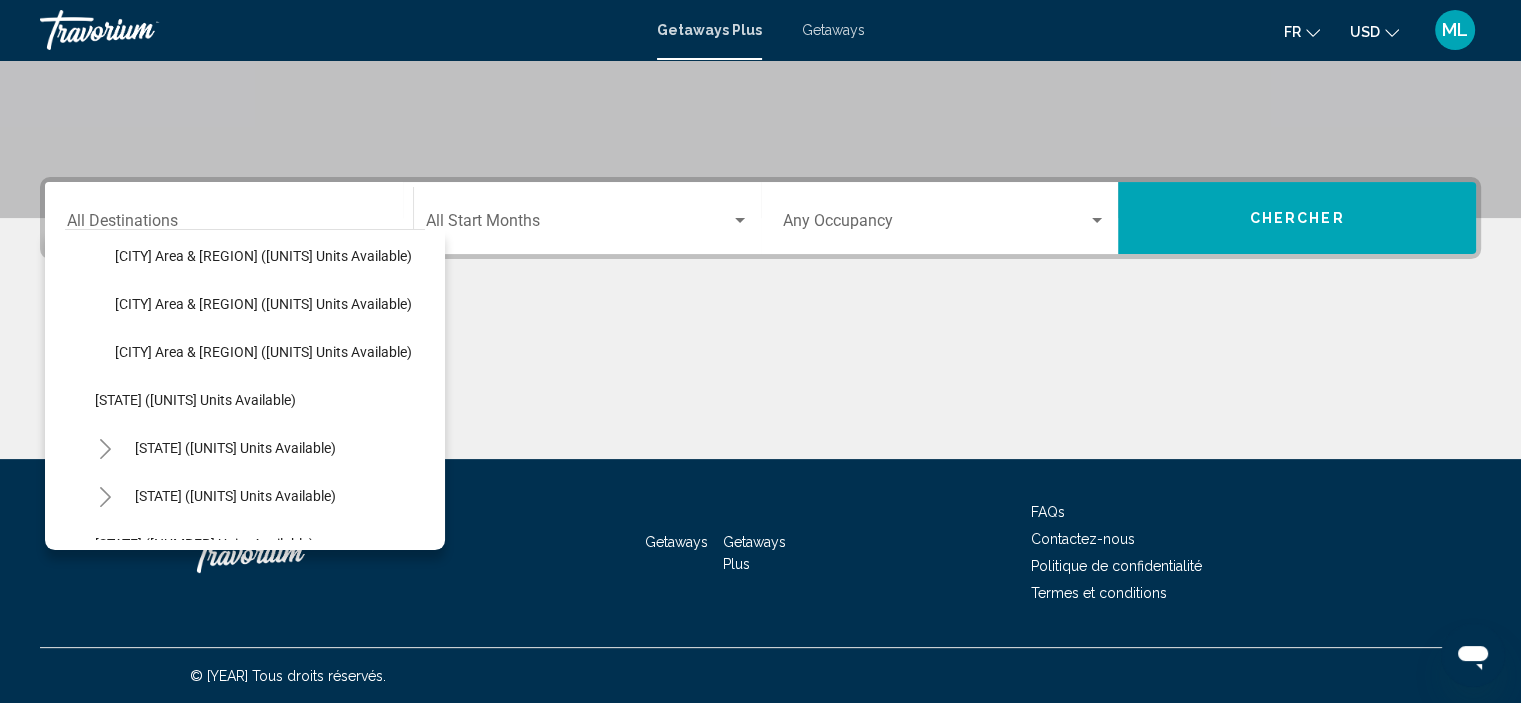 scroll, scrollTop: 300, scrollLeft: 0, axis: vertical 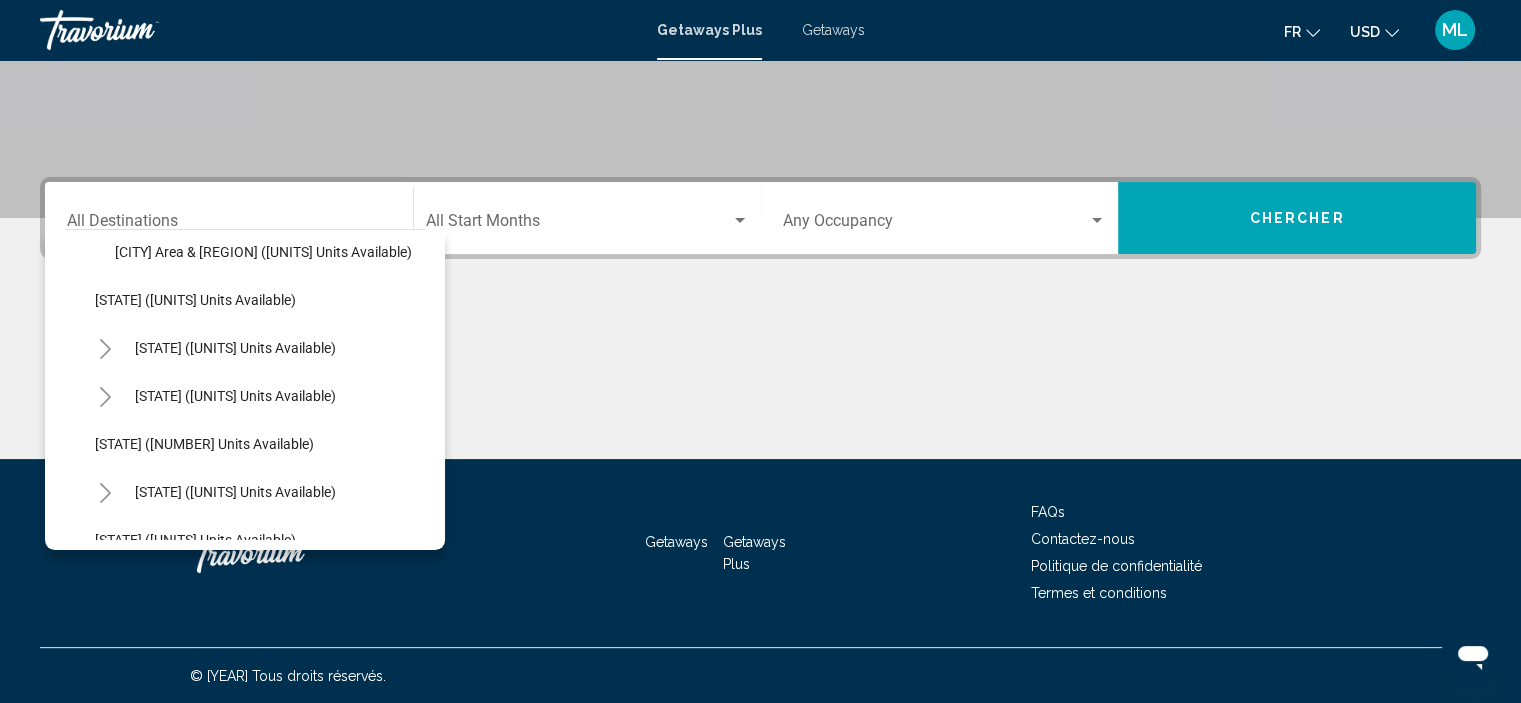 click at bounding box center [105, 349] 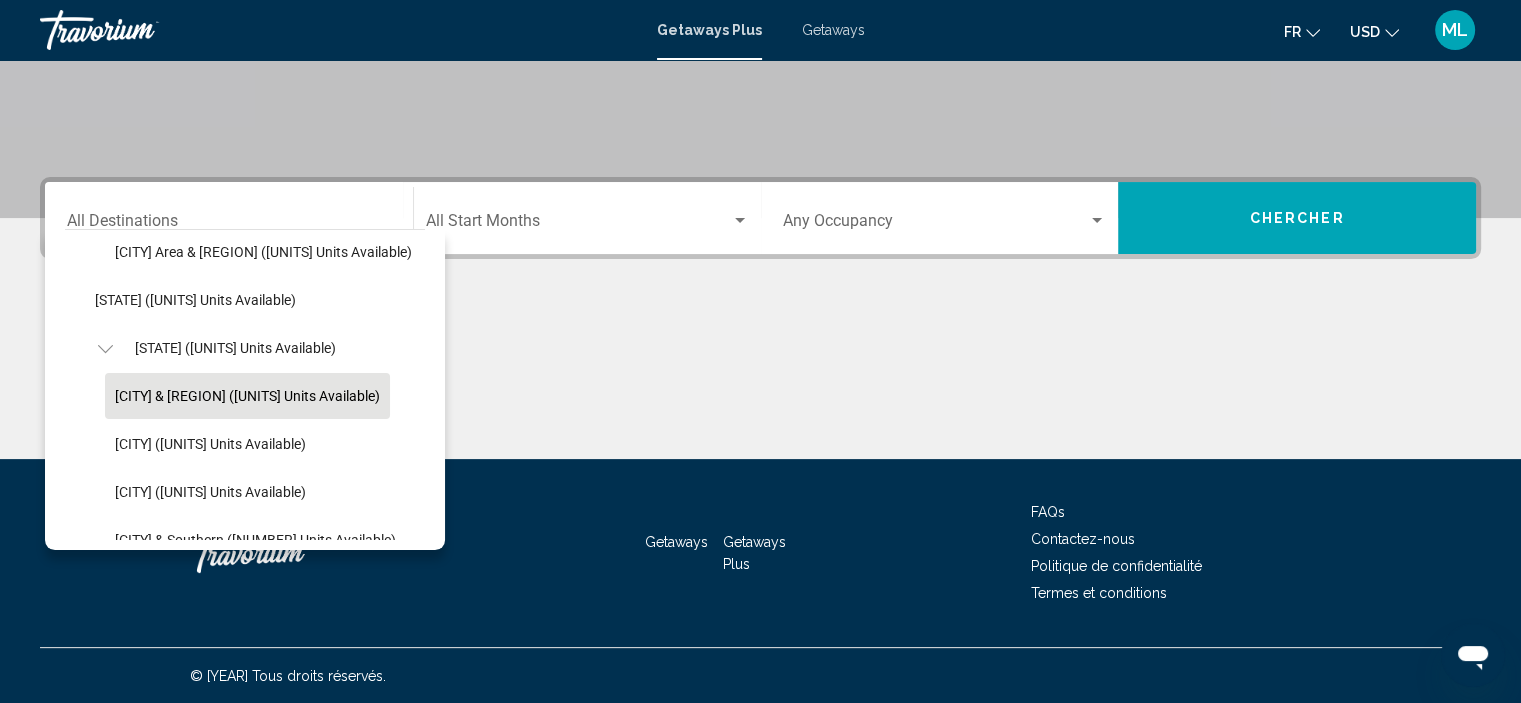 click on "[CITY] & [REGION] ([UNITS] units available)" at bounding box center (210, 108) 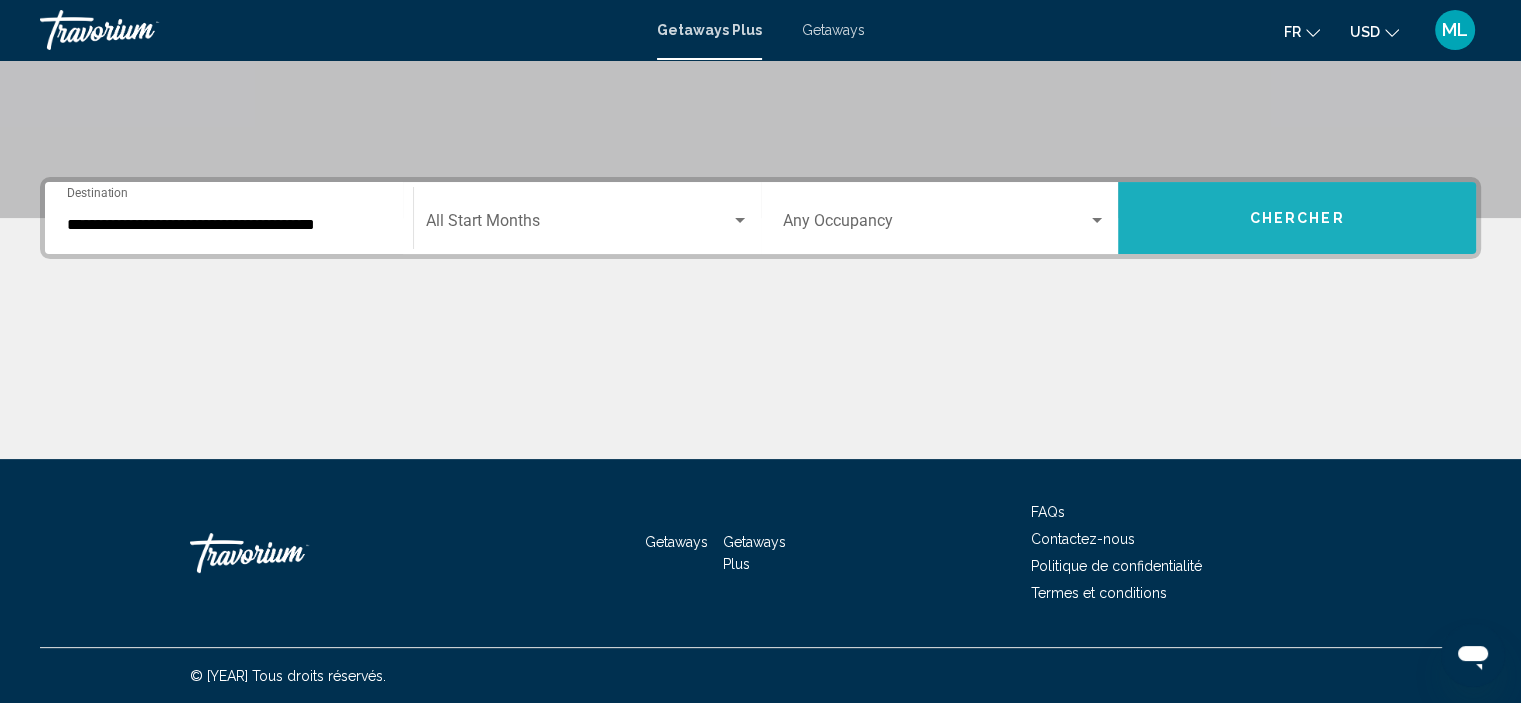 click on "Chercher" at bounding box center [1297, 218] 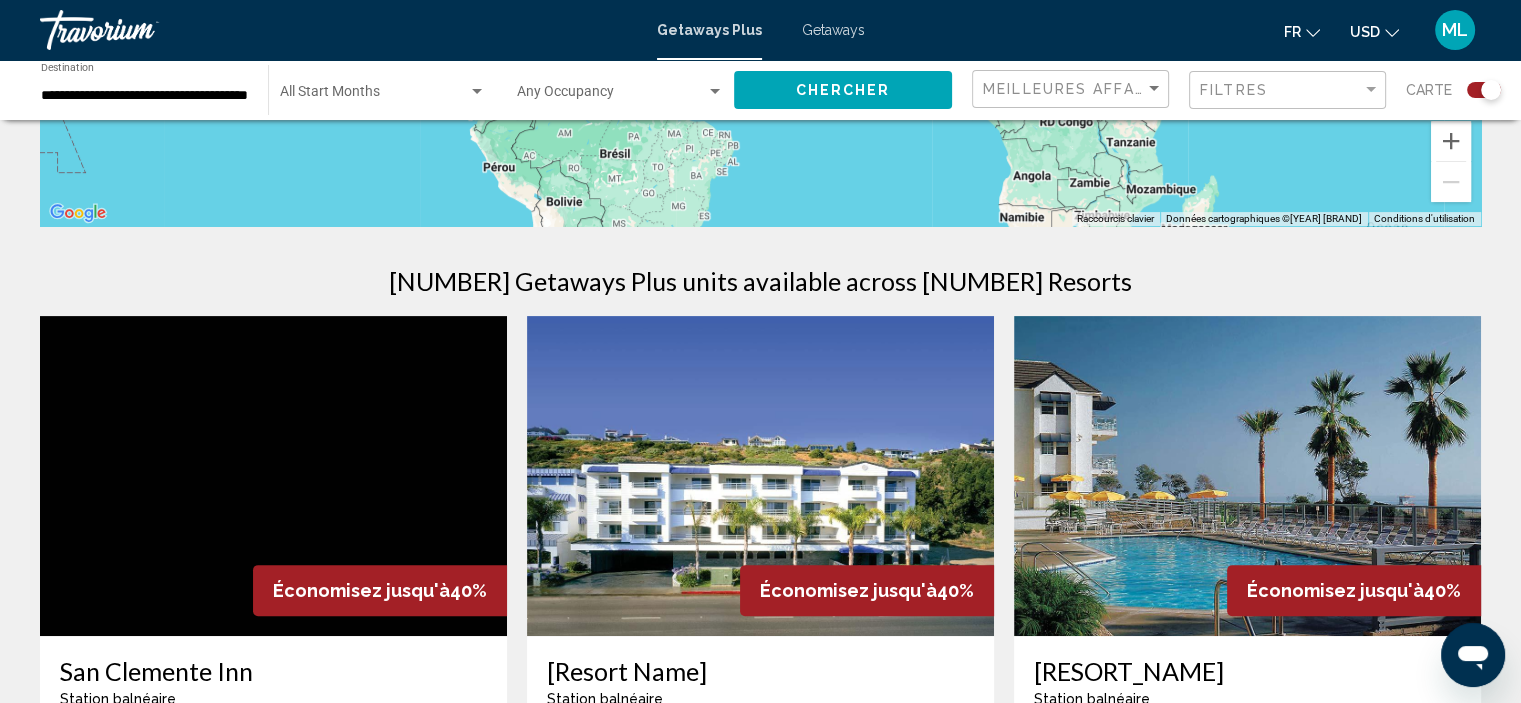 scroll, scrollTop: 500, scrollLeft: 0, axis: vertical 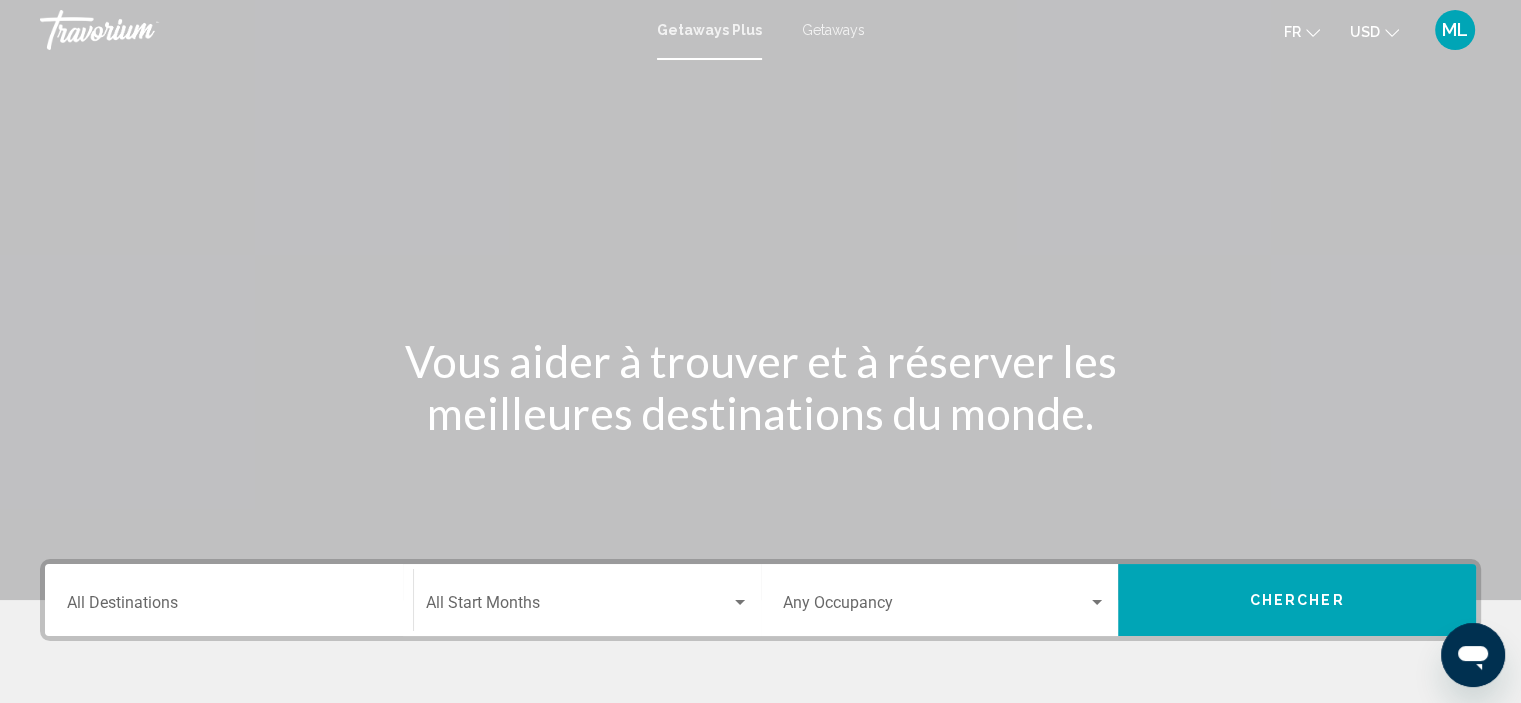 click on "Getaways" at bounding box center [833, 30] 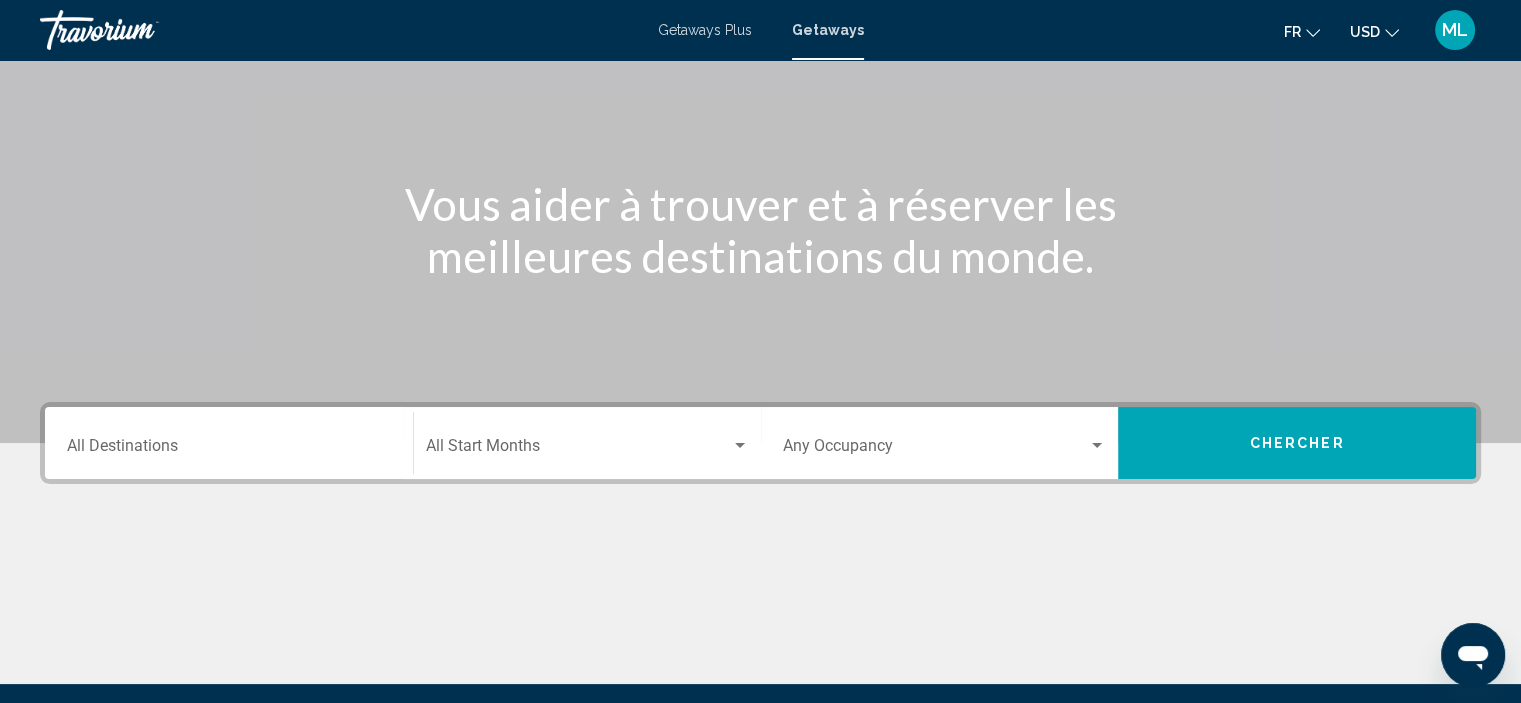 scroll, scrollTop: 82, scrollLeft: 0, axis: vertical 